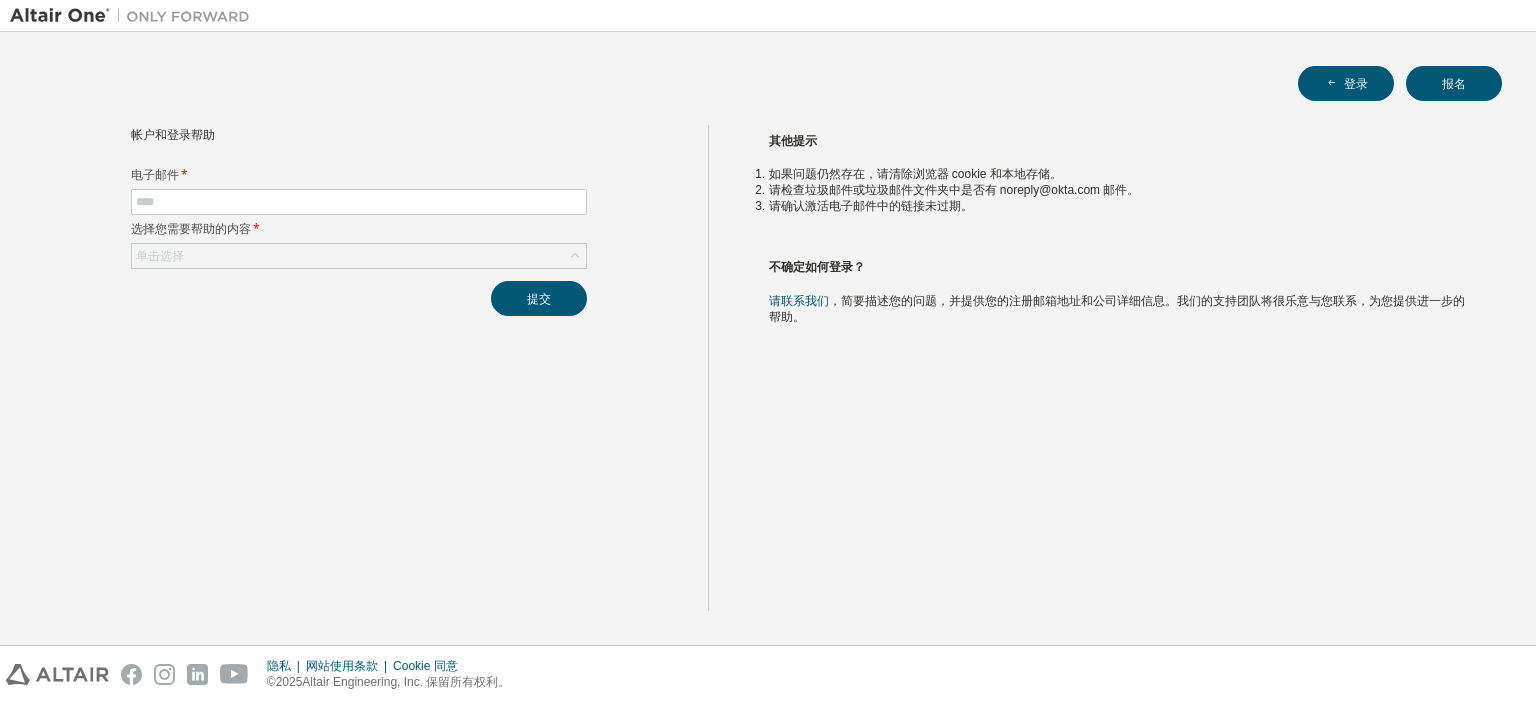 scroll, scrollTop: 0, scrollLeft: 0, axis: both 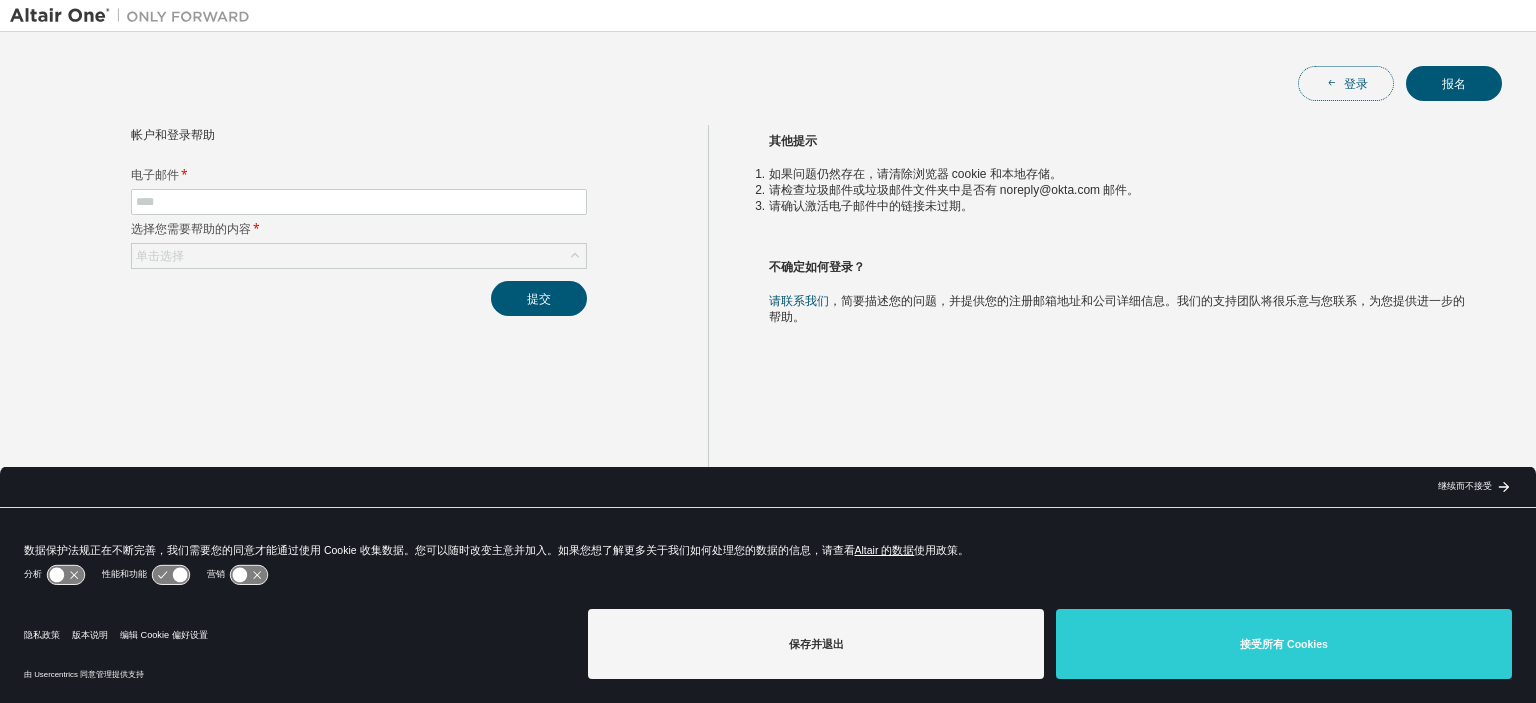 click at bounding box center (1332, 83) 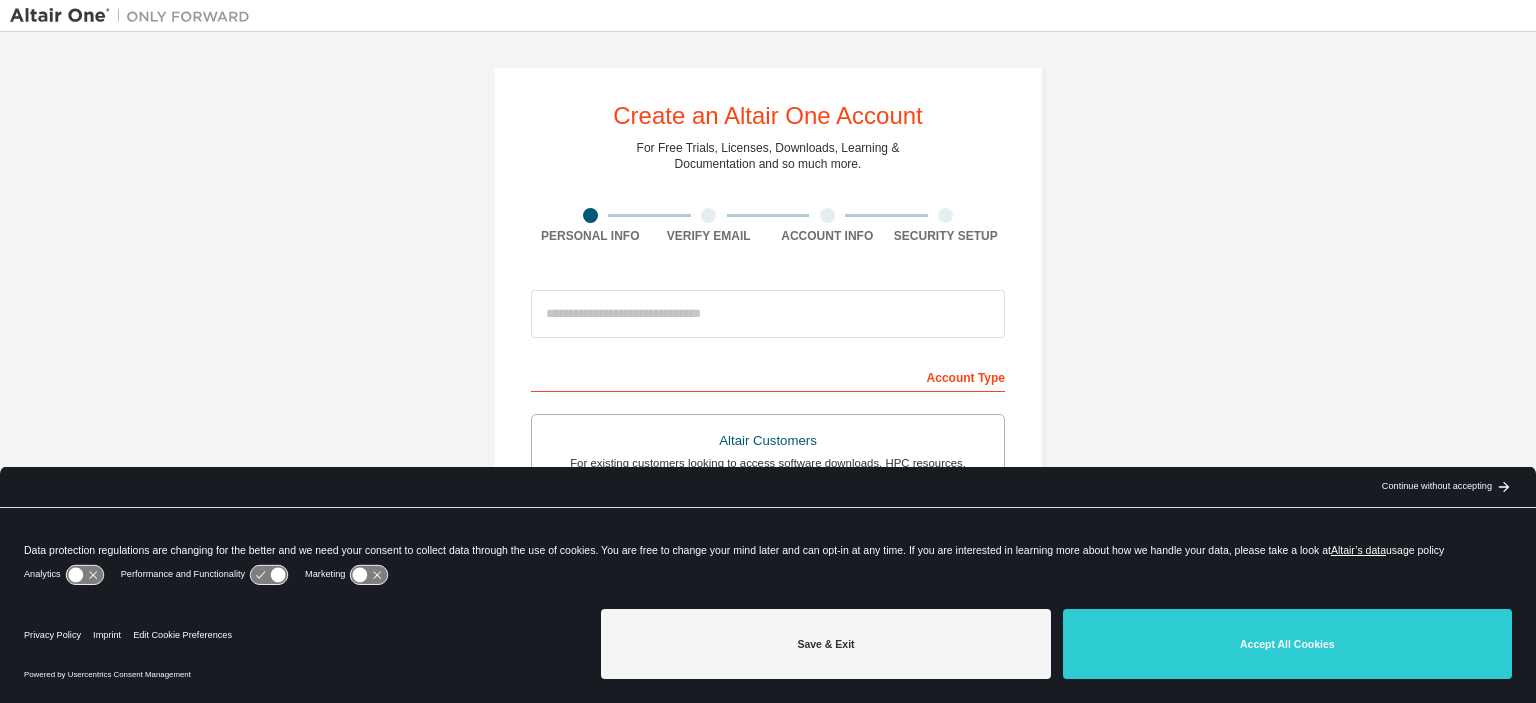 scroll, scrollTop: 0, scrollLeft: 0, axis: both 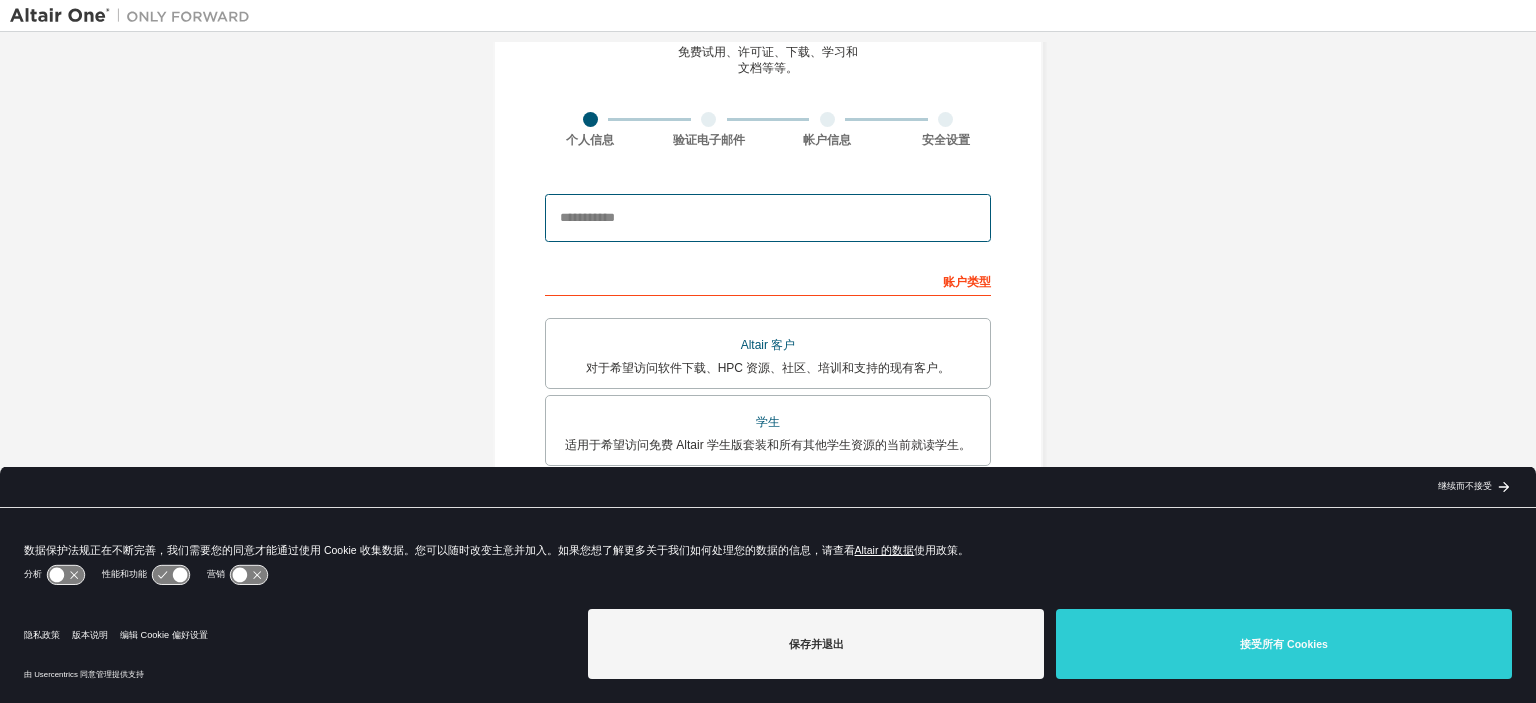 click at bounding box center [768, 218] 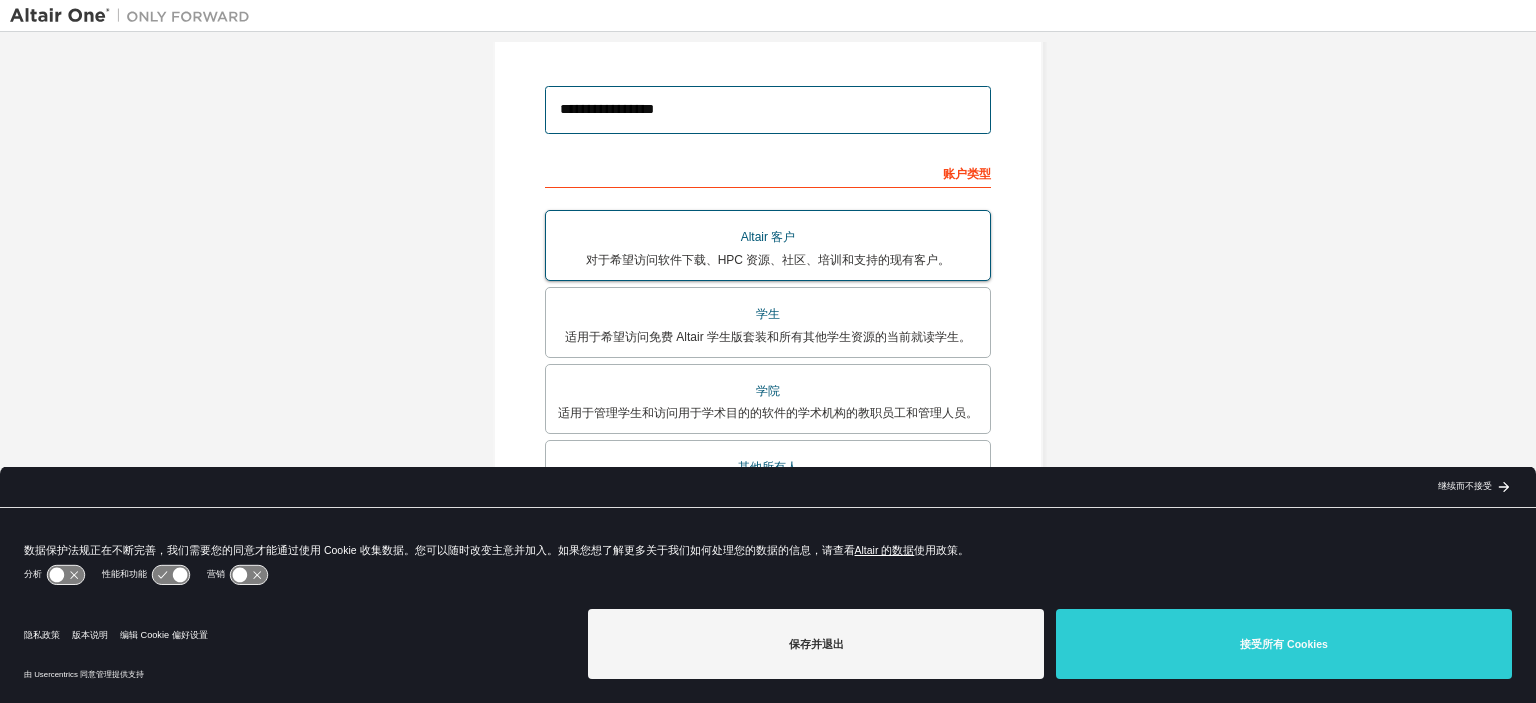 scroll, scrollTop: 308, scrollLeft: 0, axis: vertical 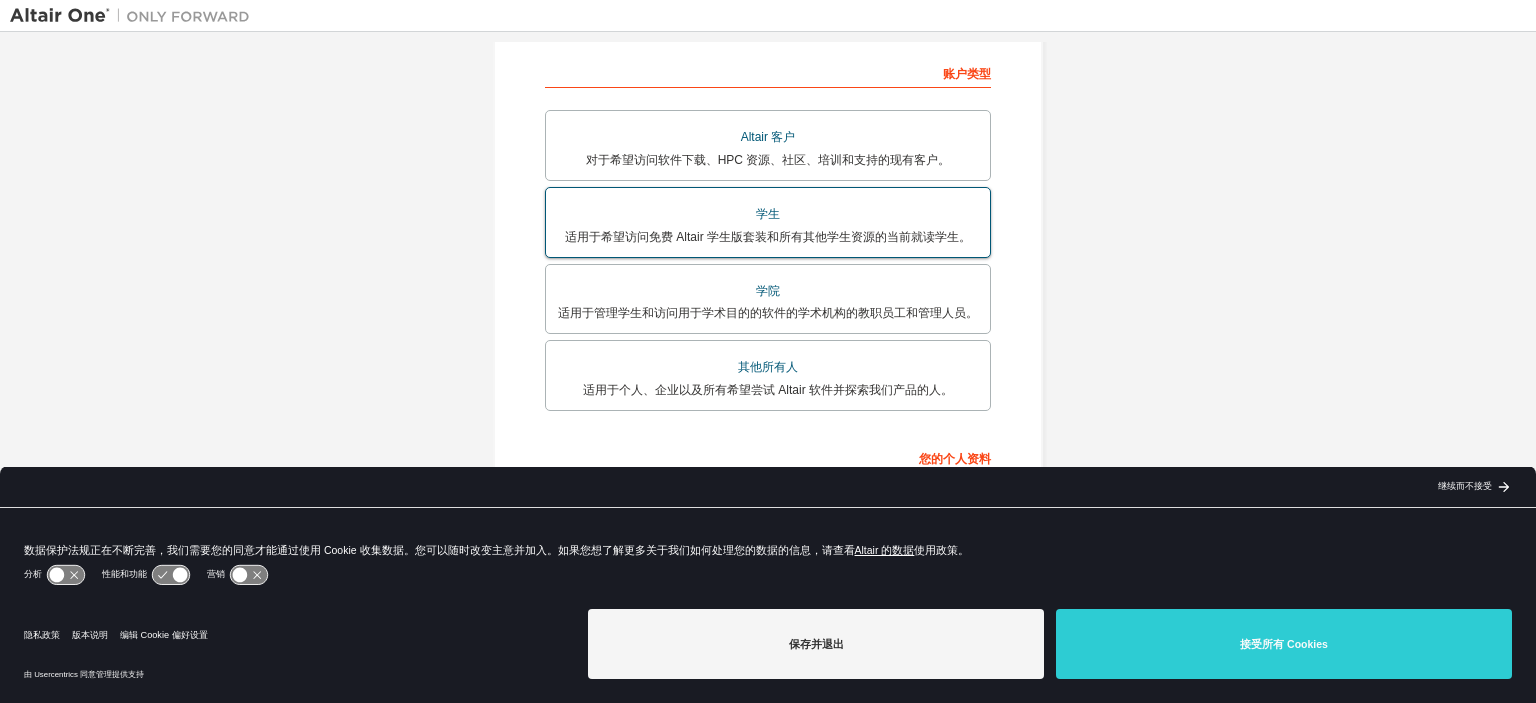 type on "**********" 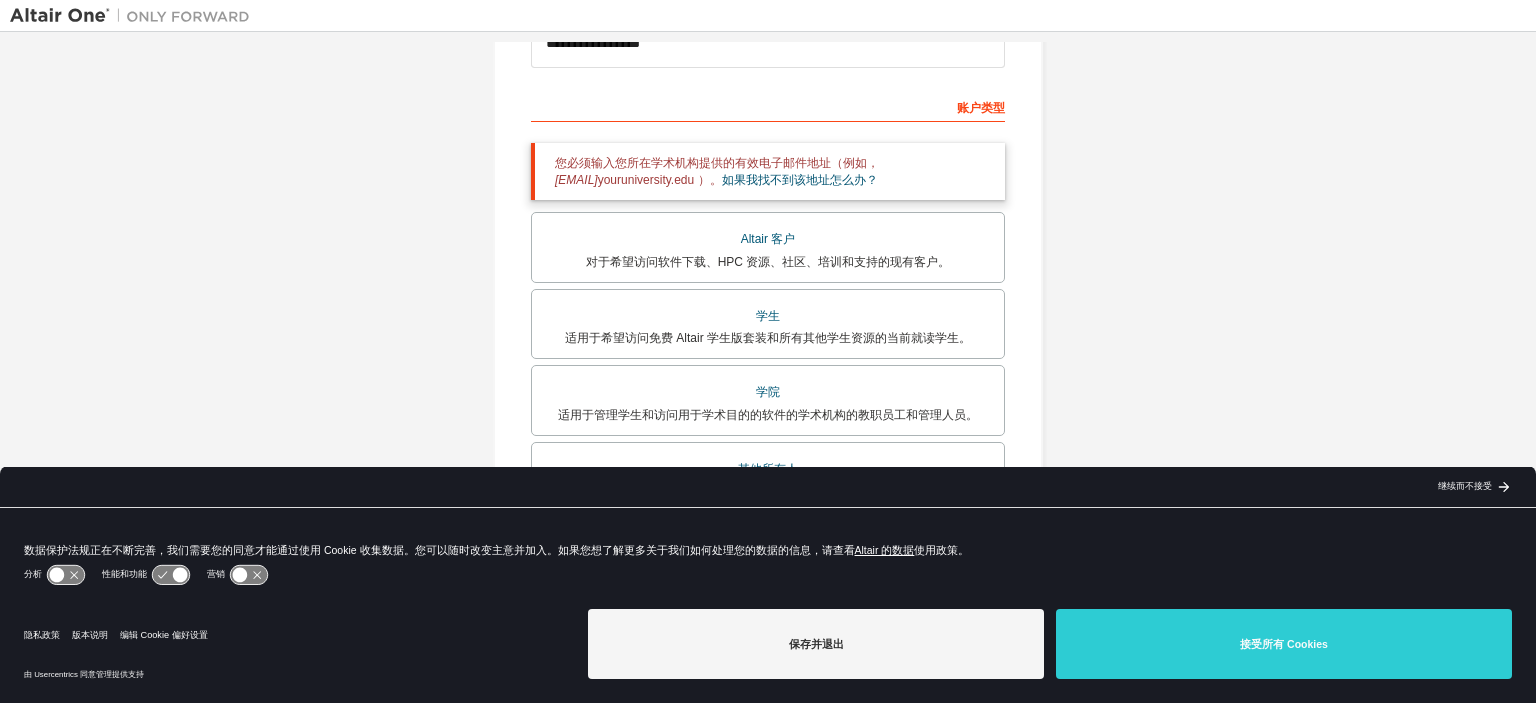 scroll, scrollTop: 308, scrollLeft: 0, axis: vertical 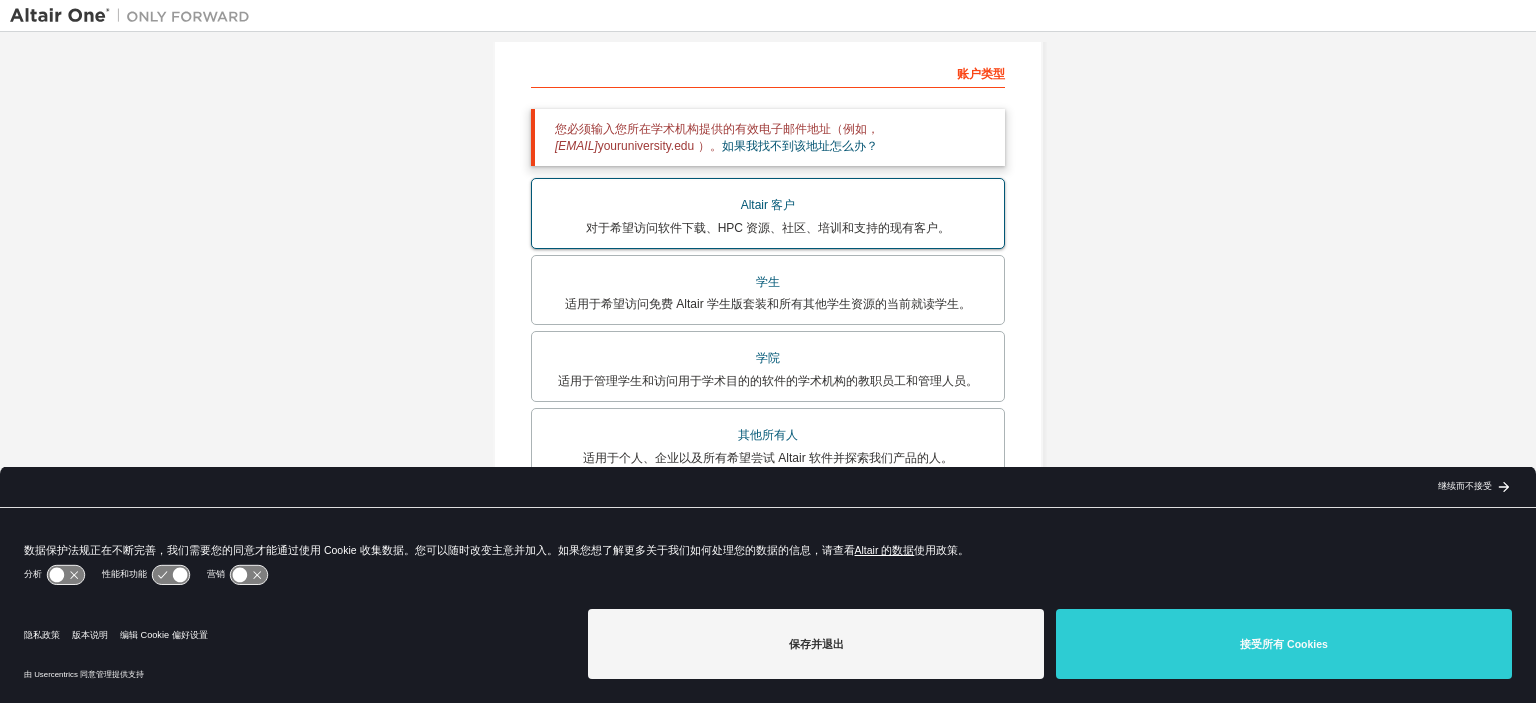 click on "对于希望访问软件下载、HPC 资源、社区、培训和支持的现有客户。" at bounding box center [768, 228] 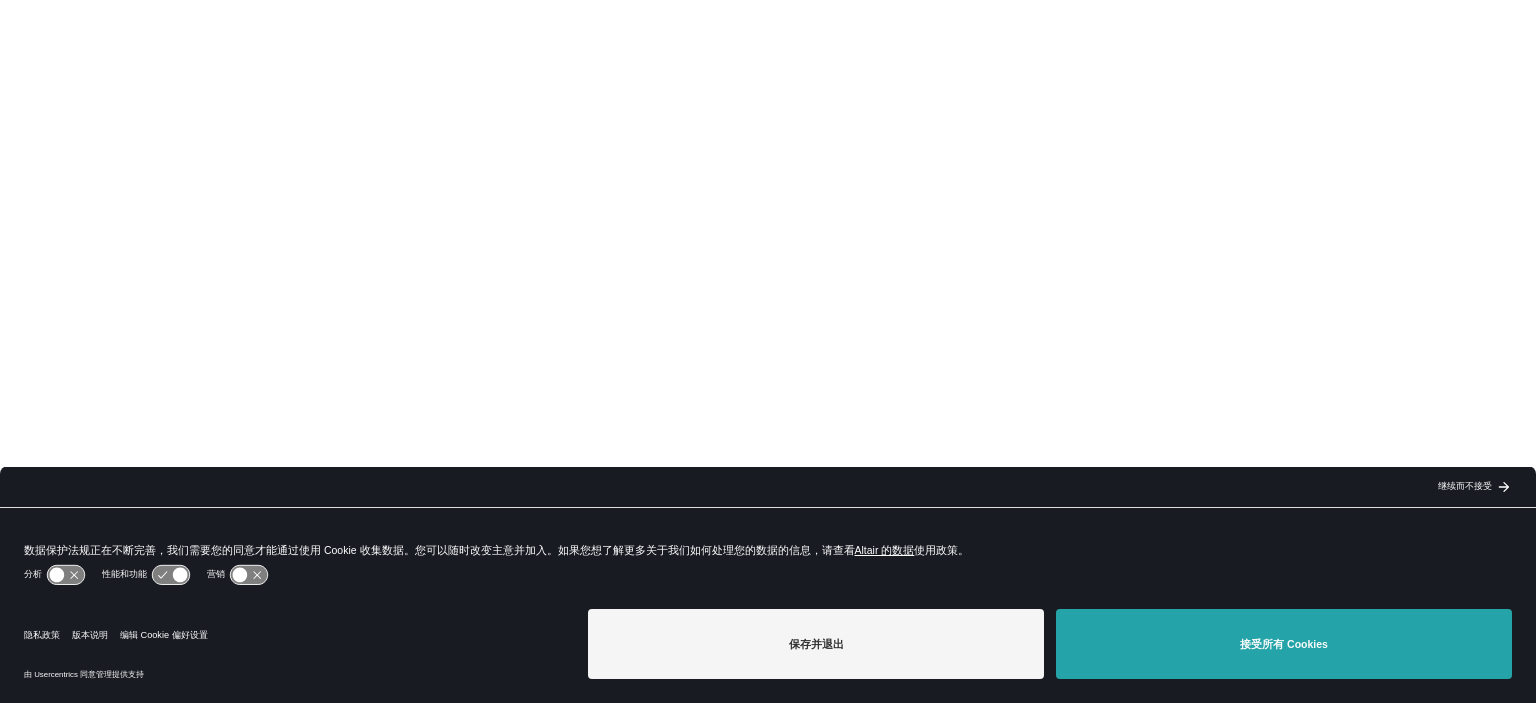 click on "接受所有 Cookies" at bounding box center (1284, 644) 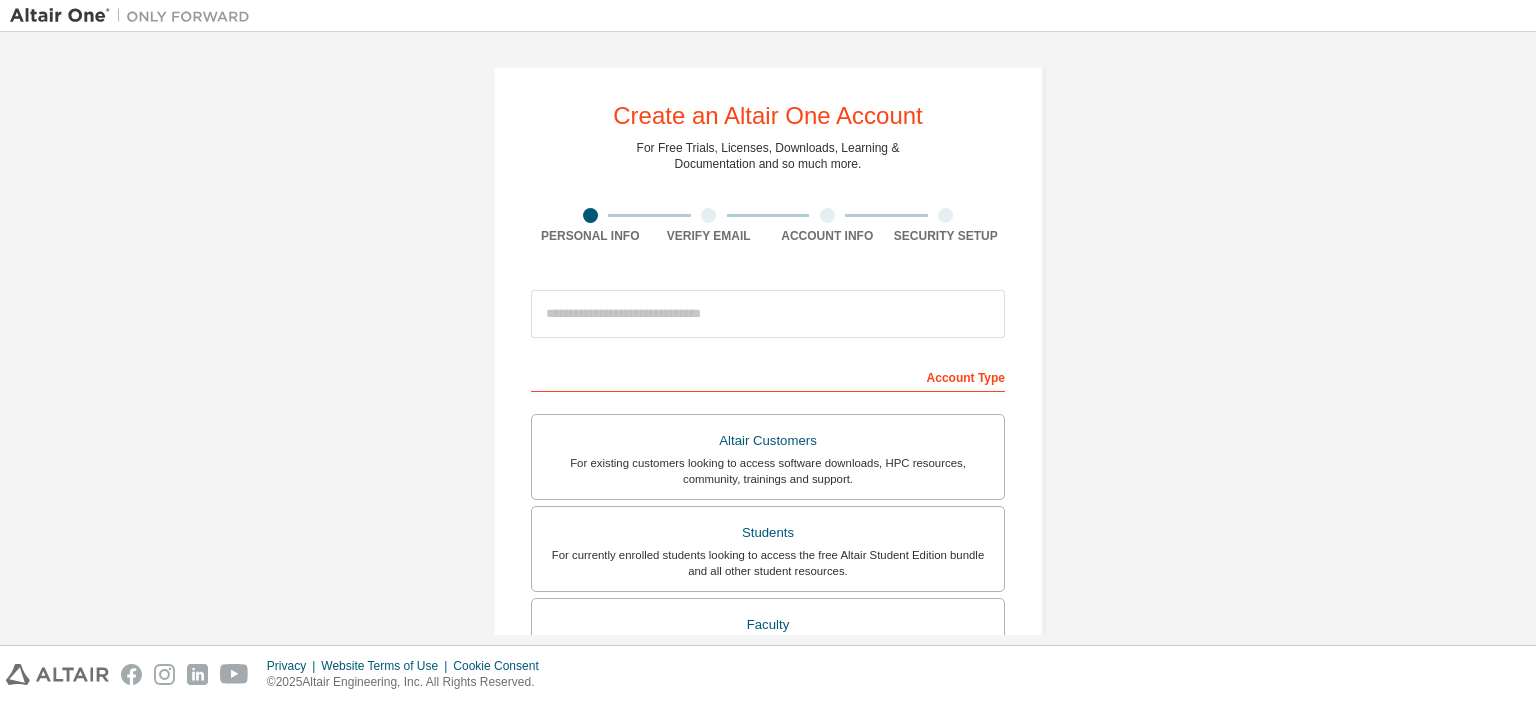 scroll, scrollTop: 0, scrollLeft: 0, axis: both 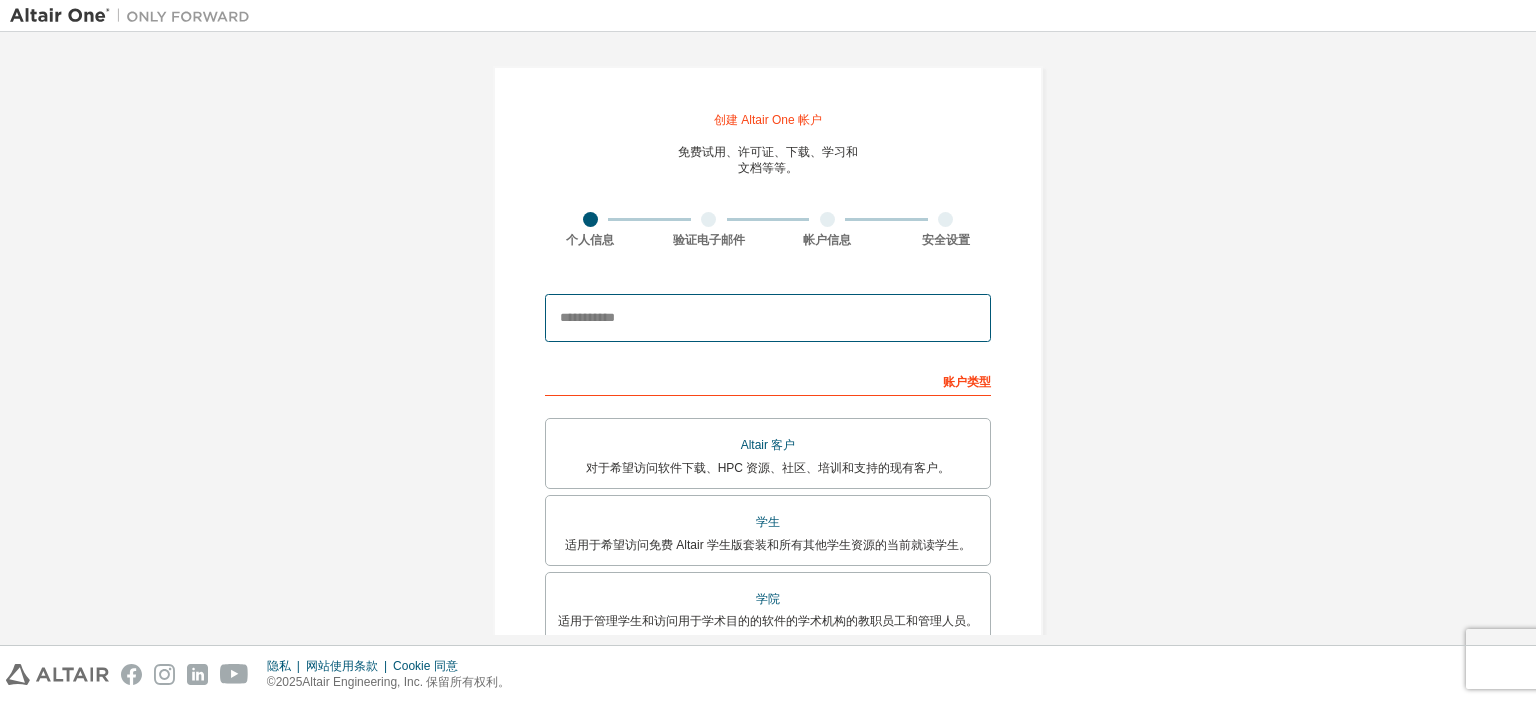 click at bounding box center [768, 318] 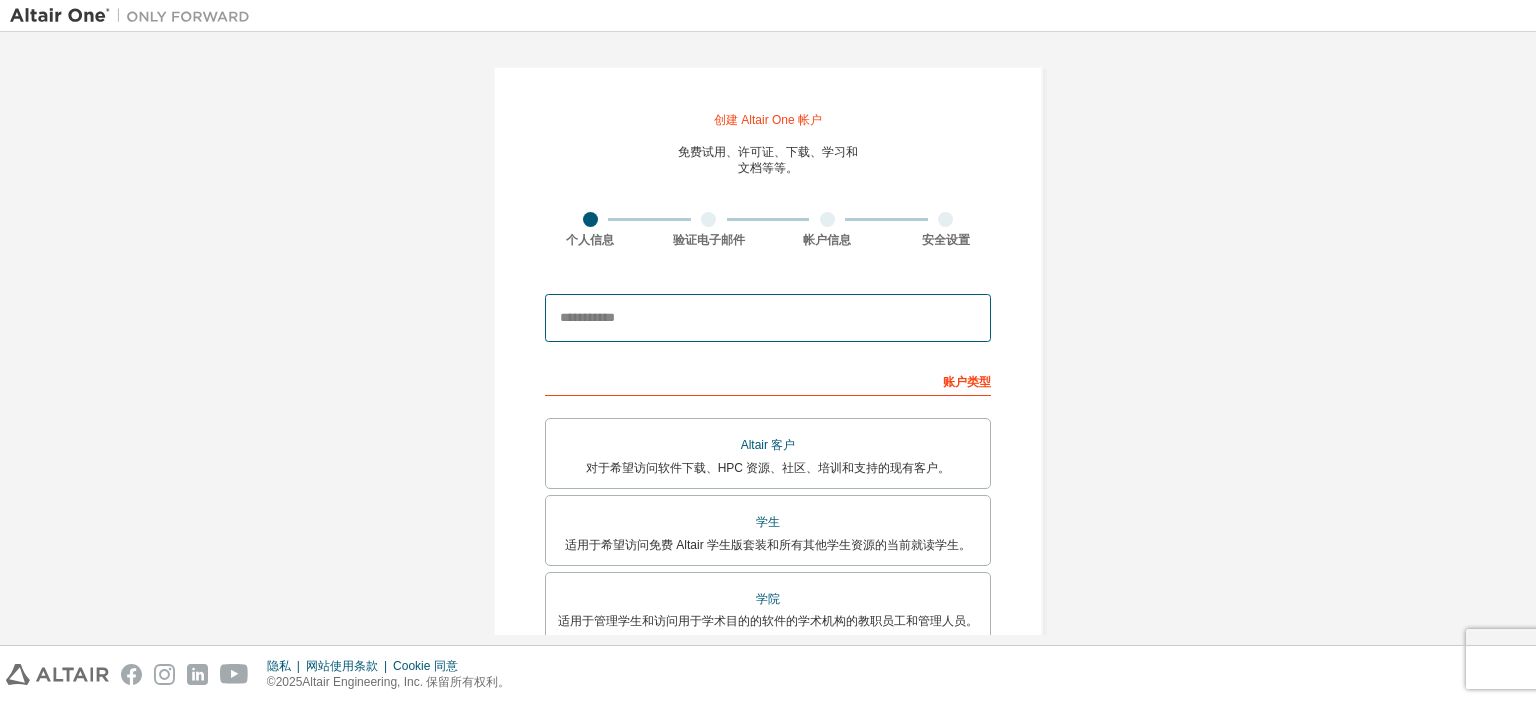 type on "**********" 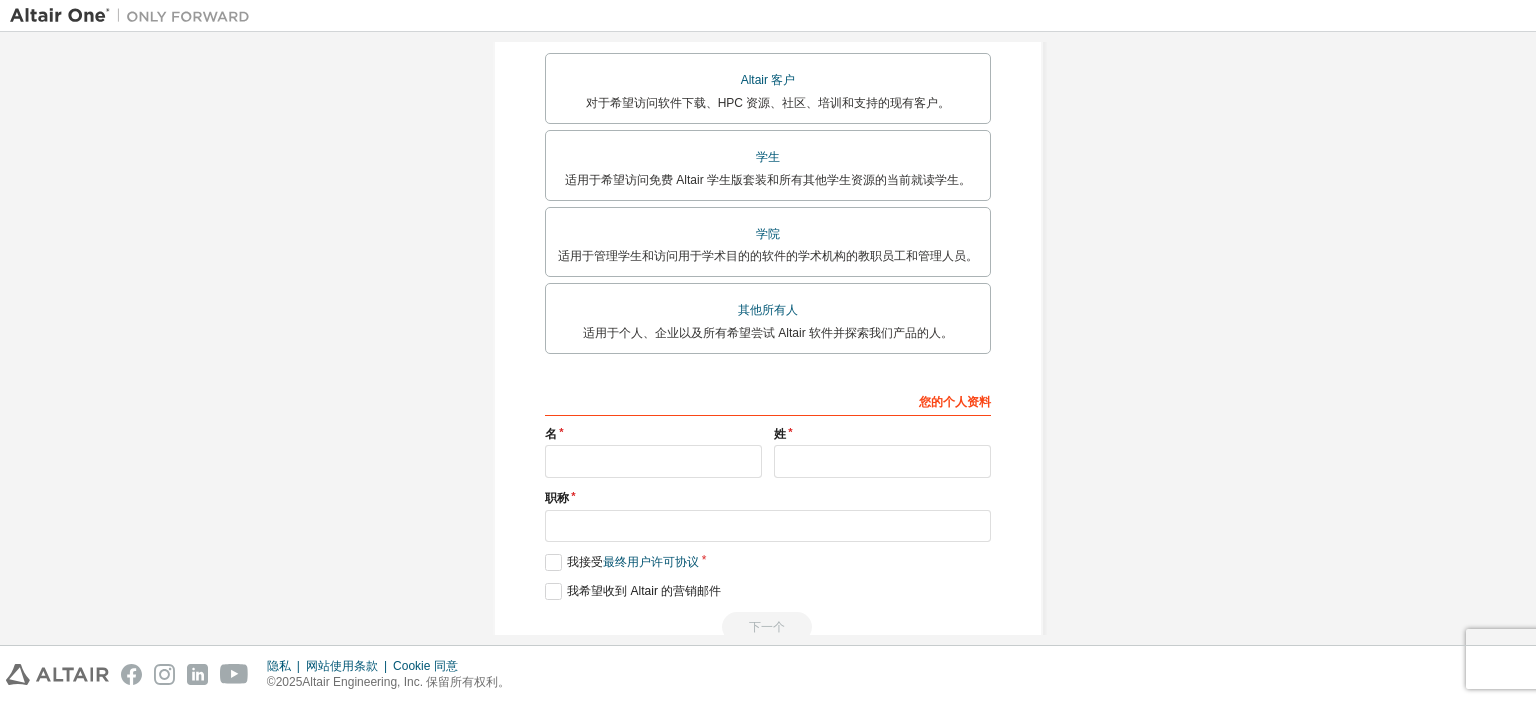 scroll, scrollTop: 400, scrollLeft: 0, axis: vertical 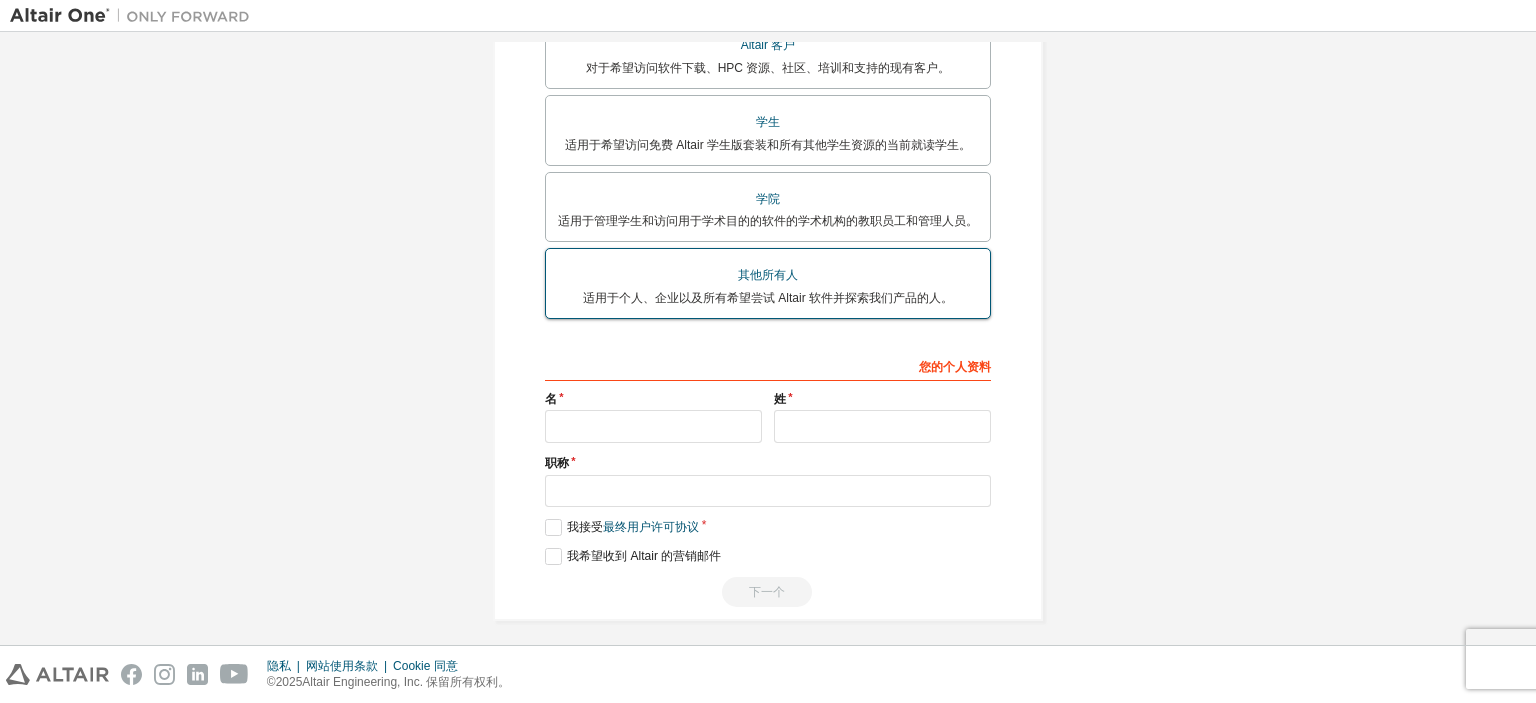 click on "其他所有人" at bounding box center [768, 275] 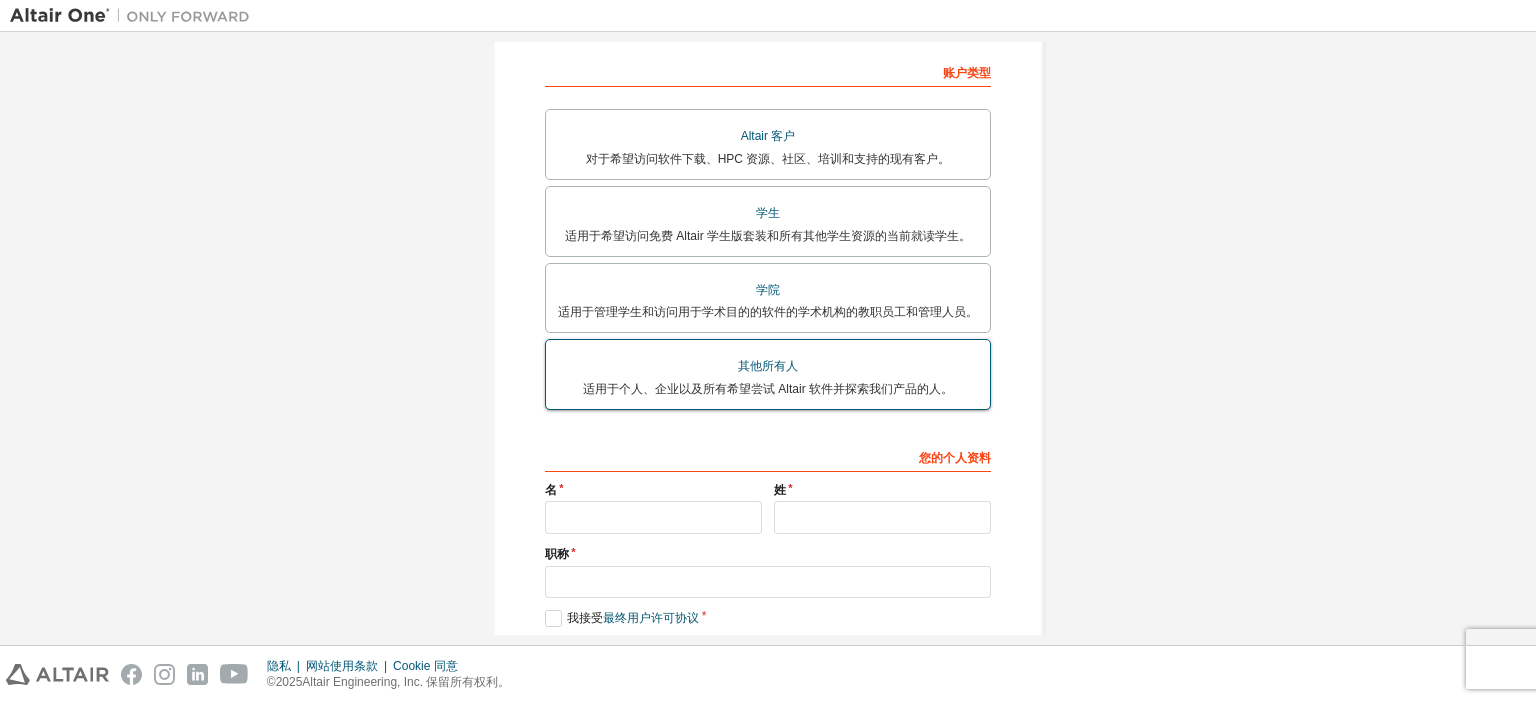 scroll, scrollTop: 408, scrollLeft: 0, axis: vertical 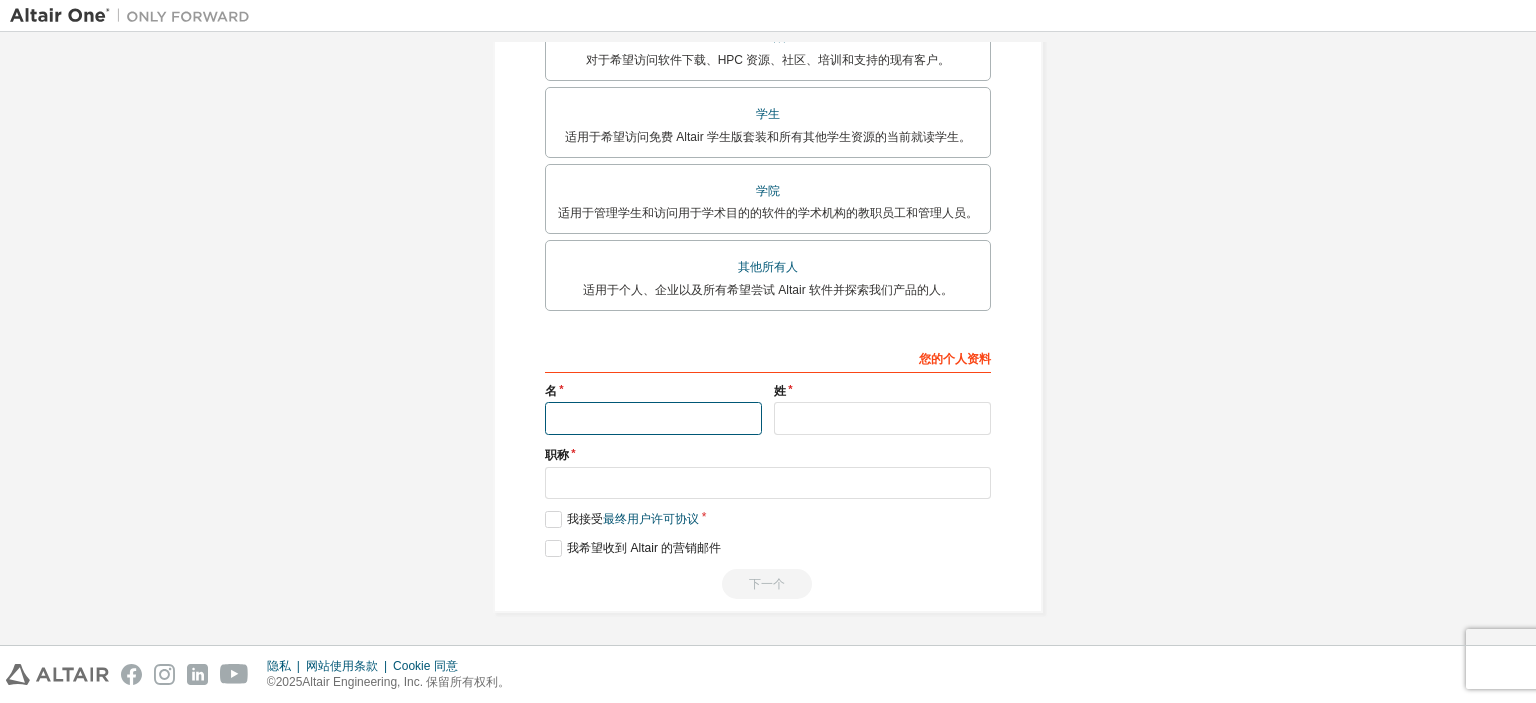 click at bounding box center (653, 418) 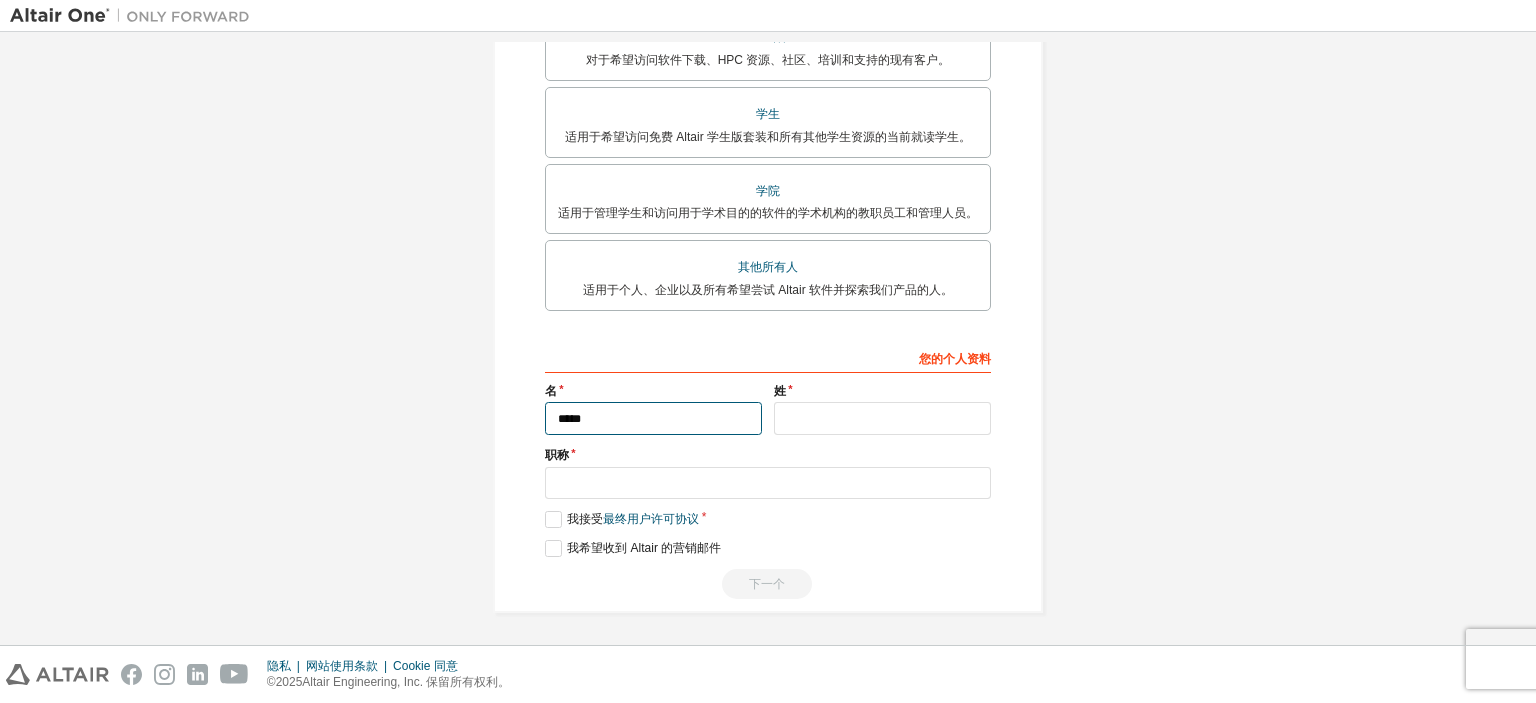 type on "*****" 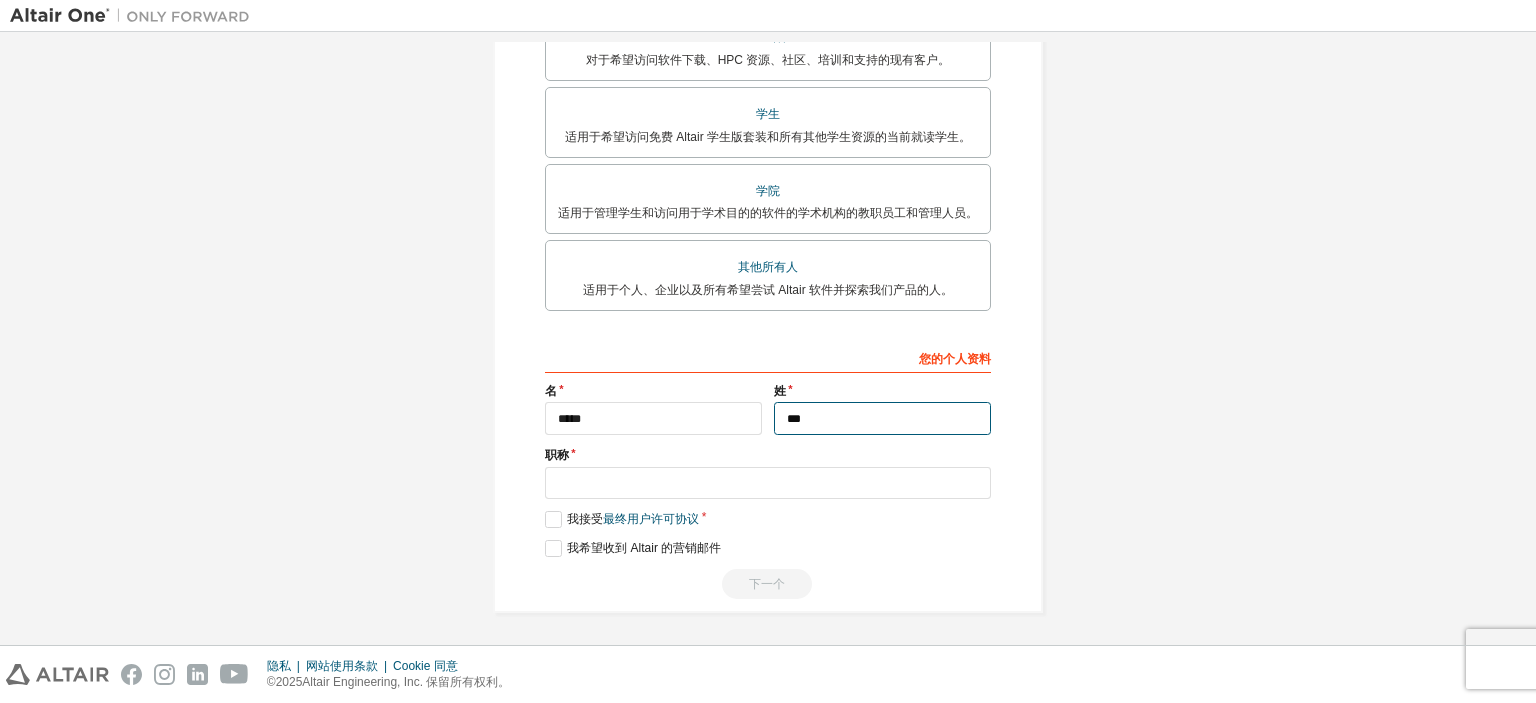 type on "***" 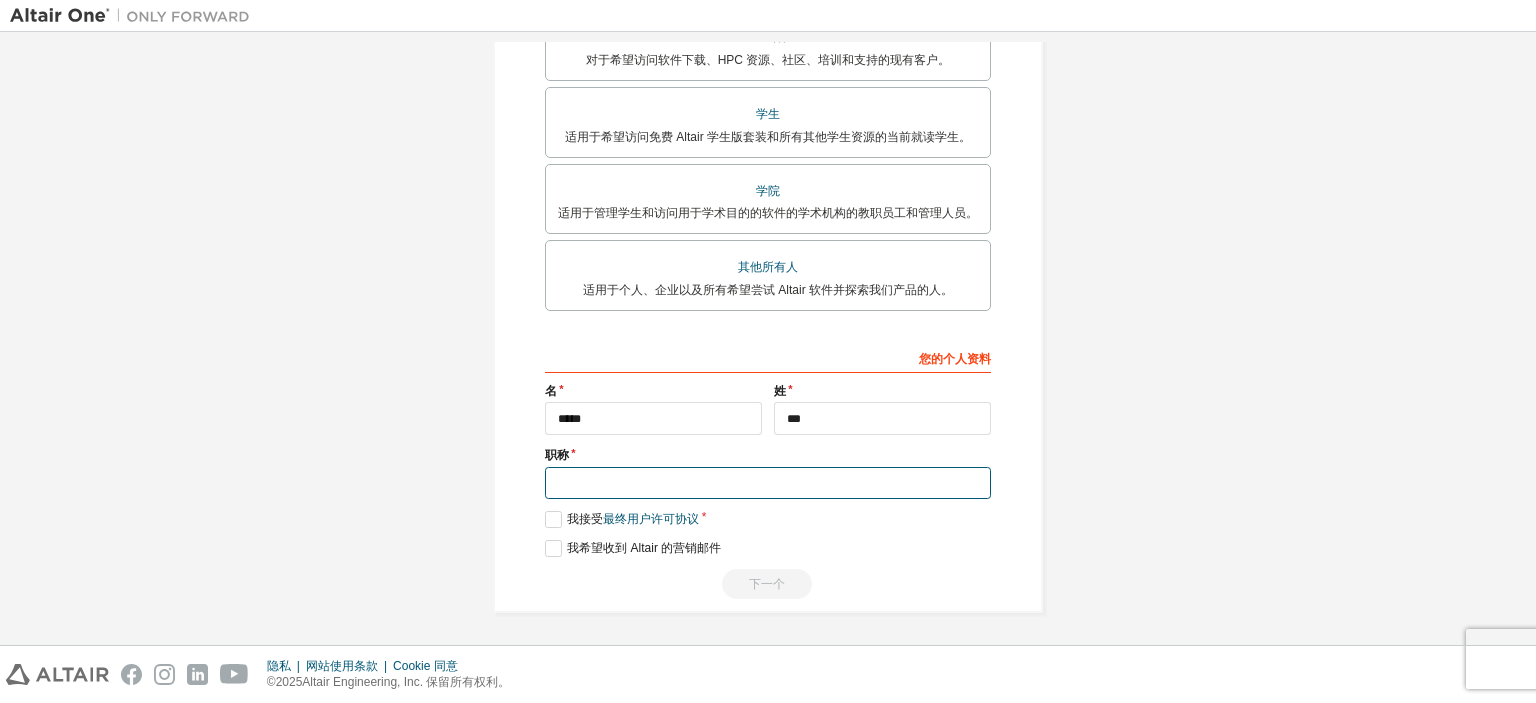 click at bounding box center (768, 483) 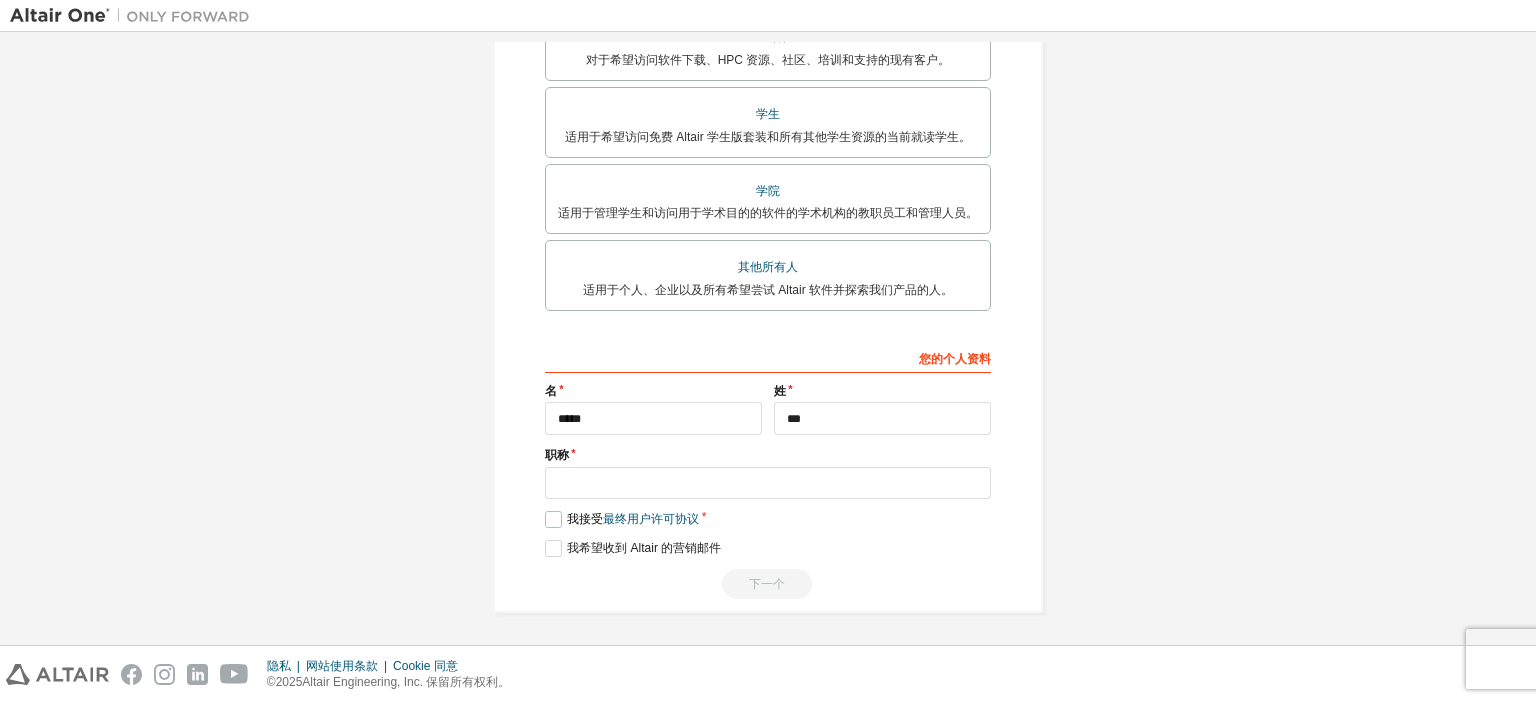 click on "我接受 最终用户许可协议" at bounding box center (622, 519) 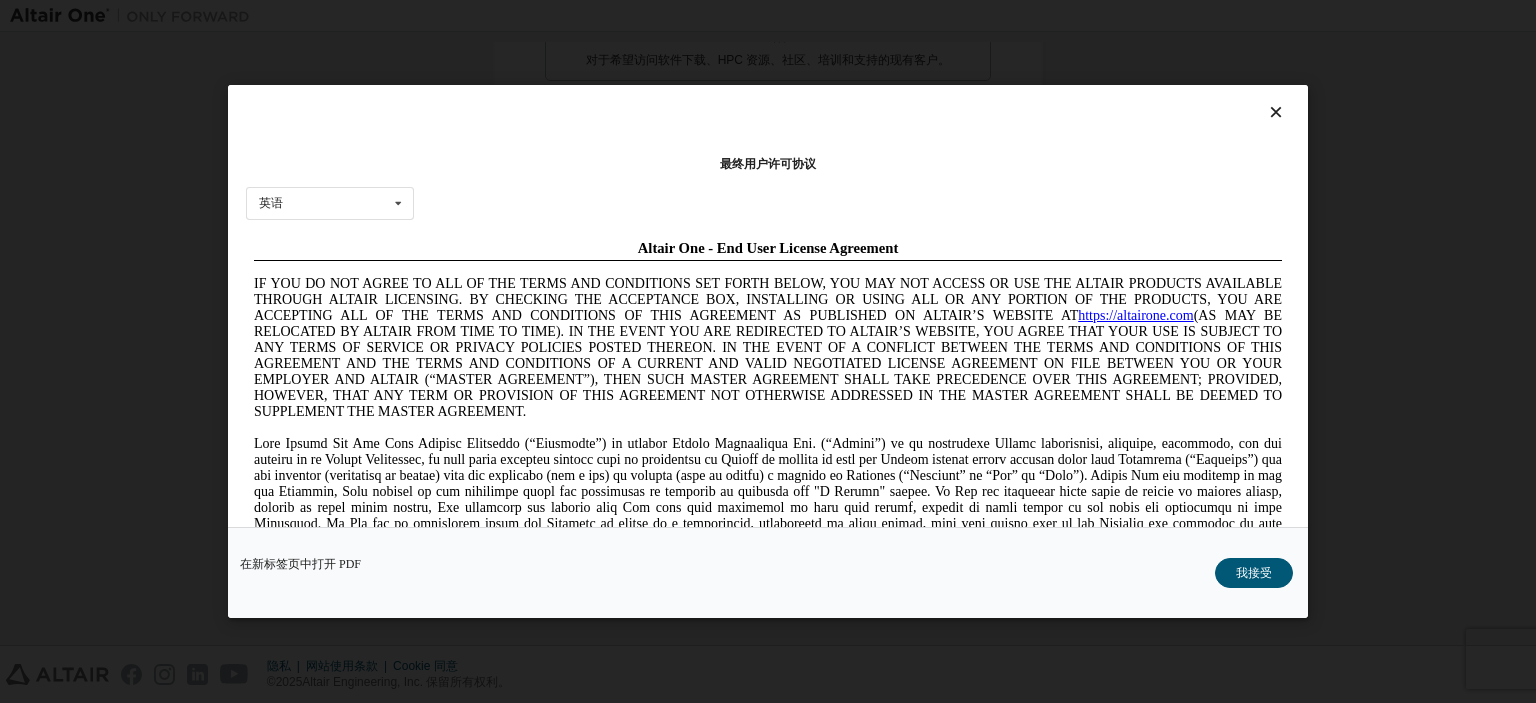 scroll, scrollTop: 0, scrollLeft: 0, axis: both 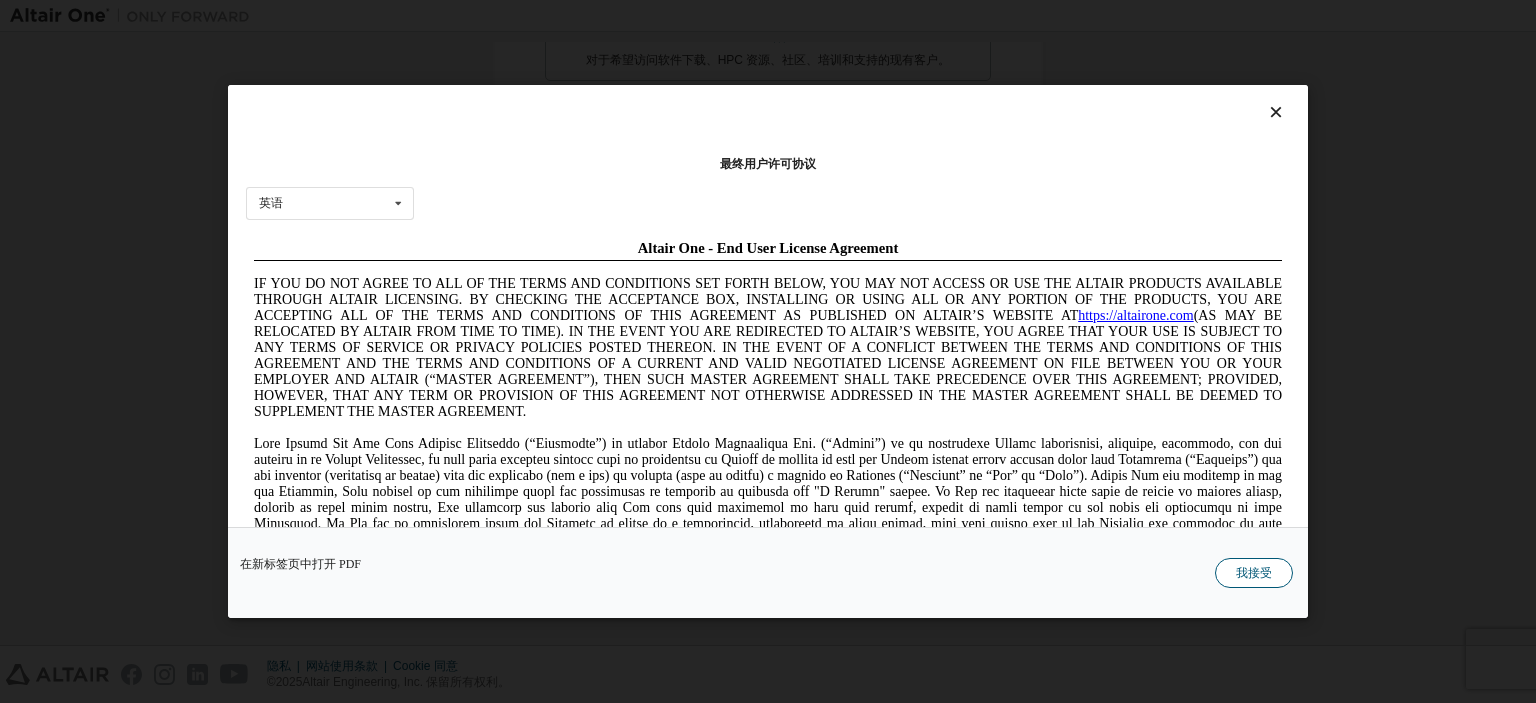 click on "我接受" at bounding box center [1254, 573] 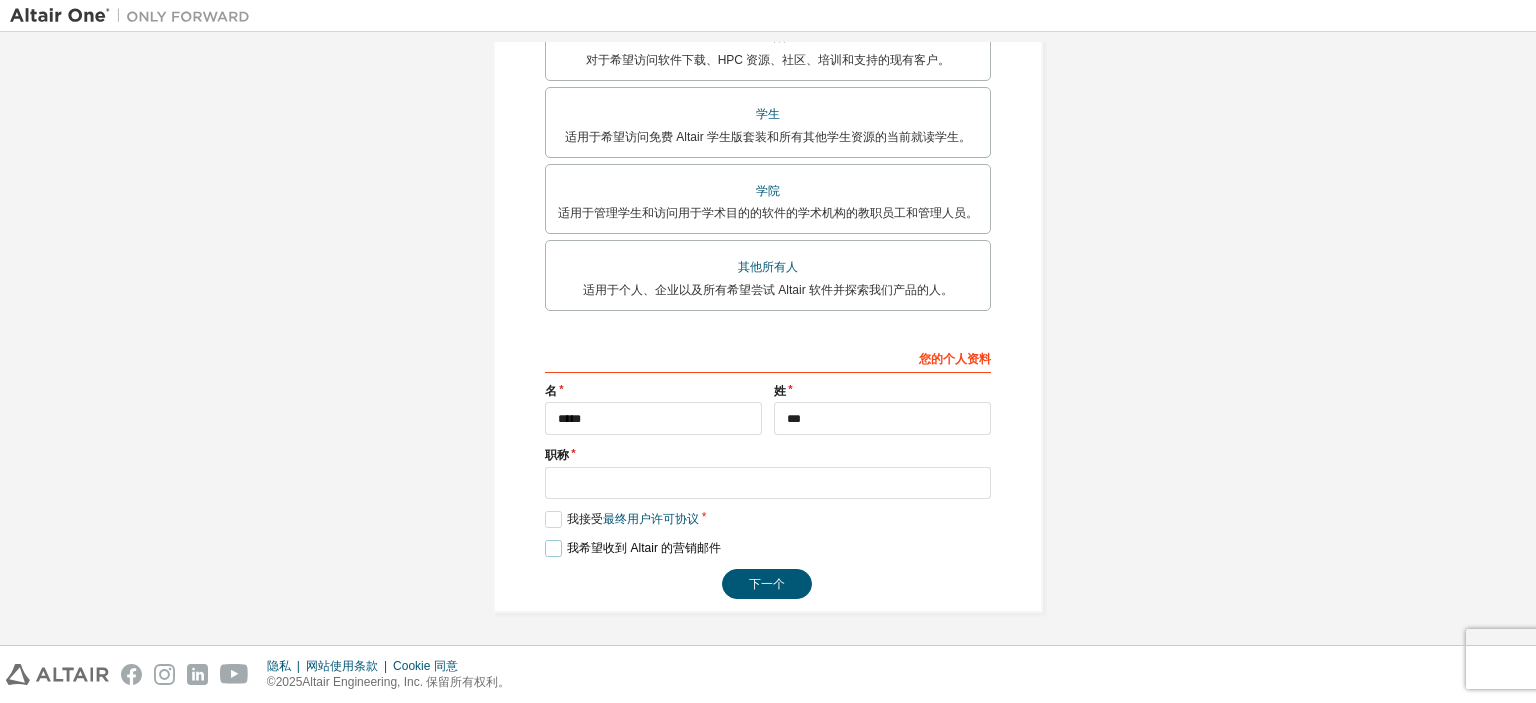 click on "我希望收到 Altair 的营销邮件" at bounding box center [633, 548] 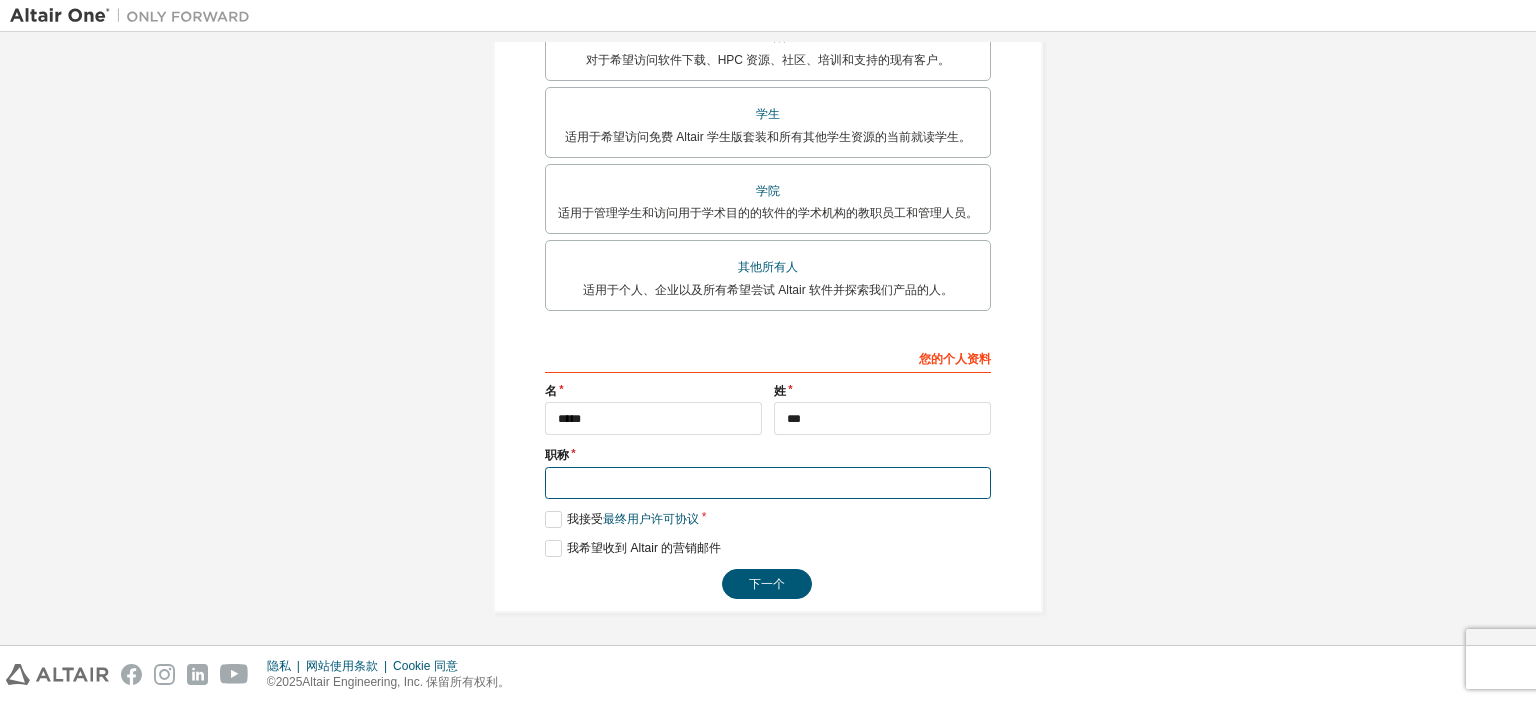 click at bounding box center [768, 483] 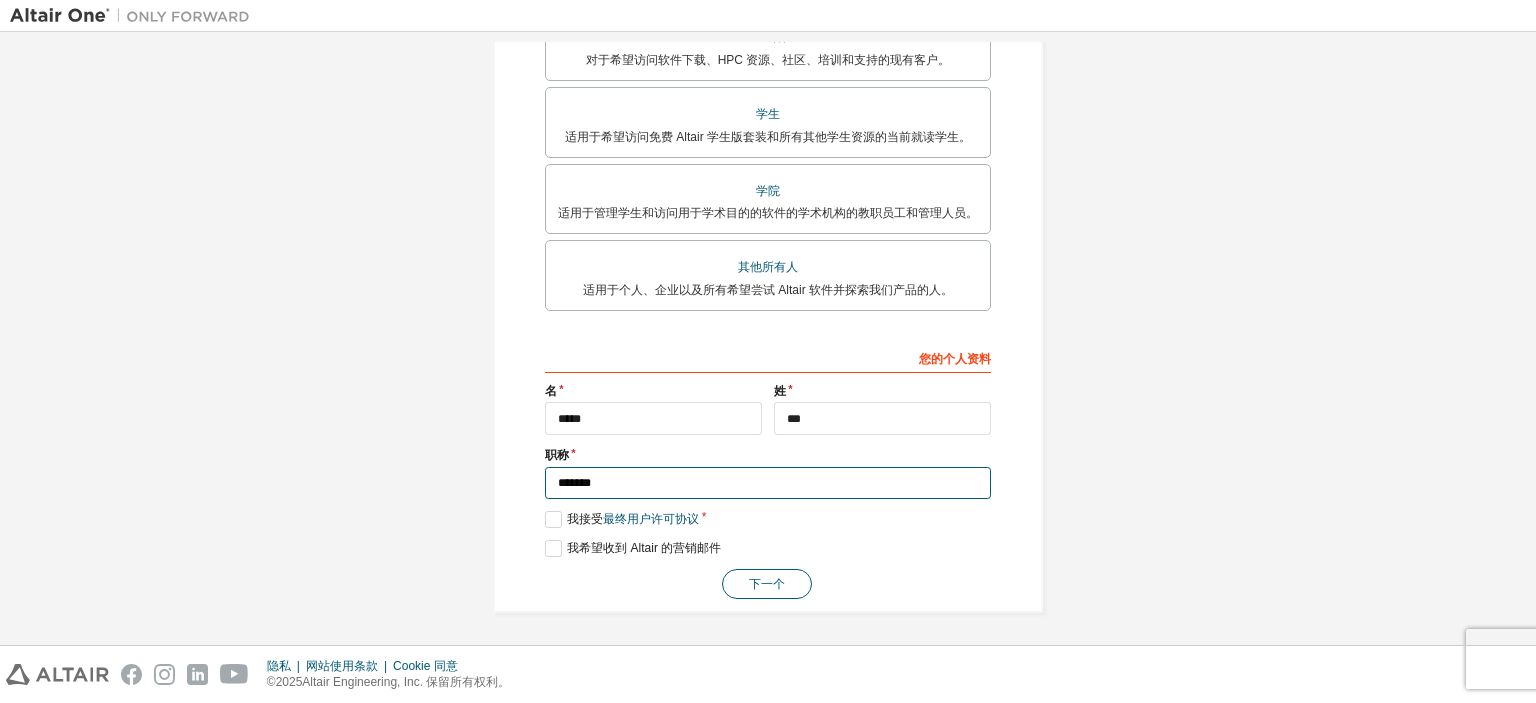 type on "*******" 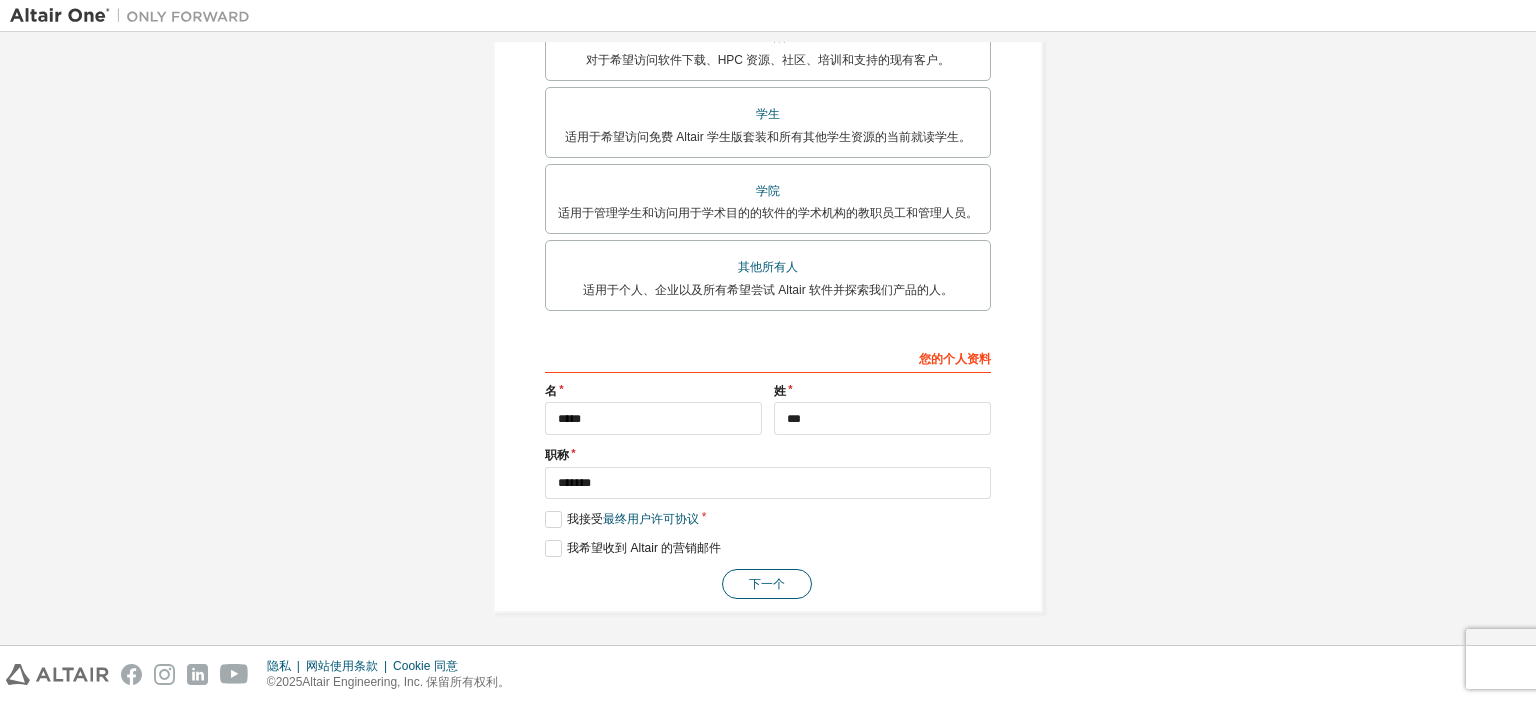 click on "下一个" at bounding box center [767, 584] 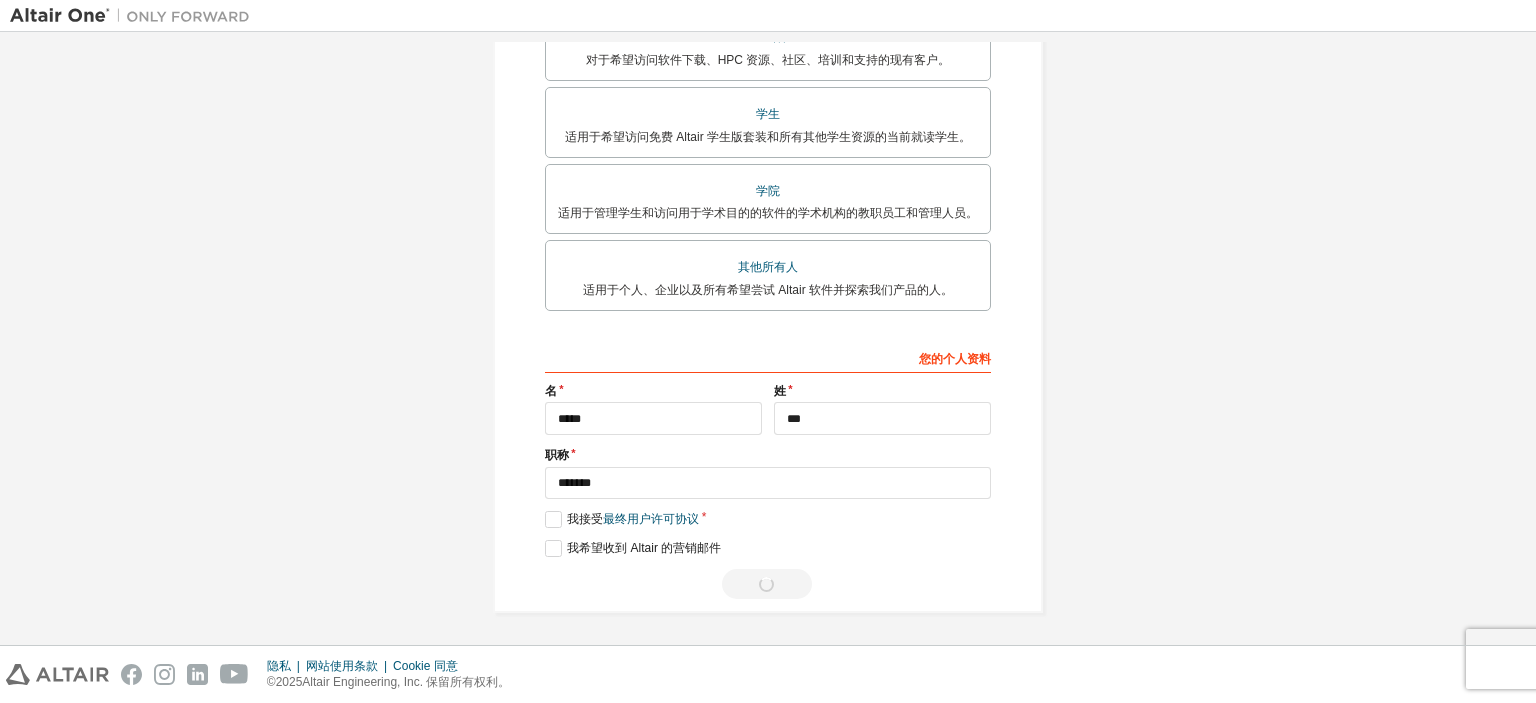 scroll, scrollTop: 0, scrollLeft: 0, axis: both 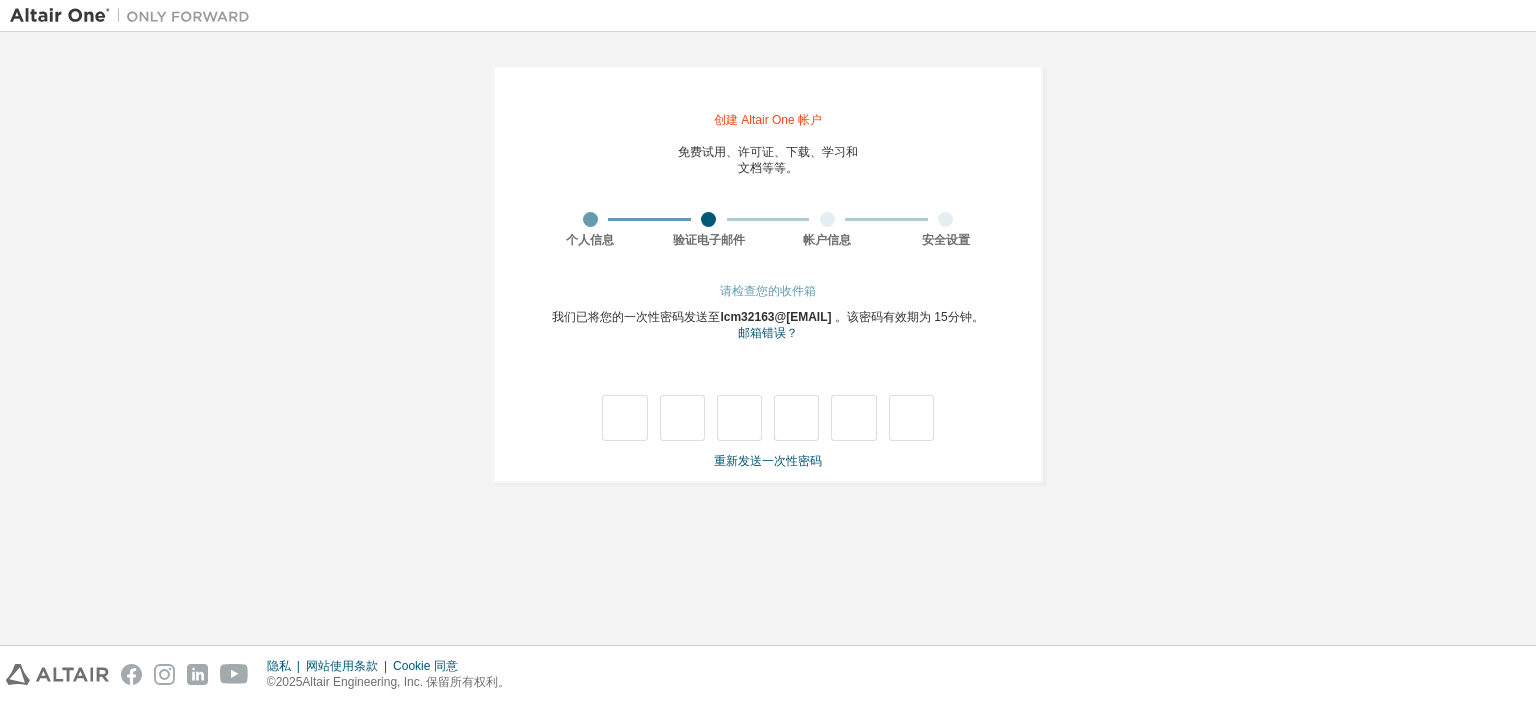 type on "*" 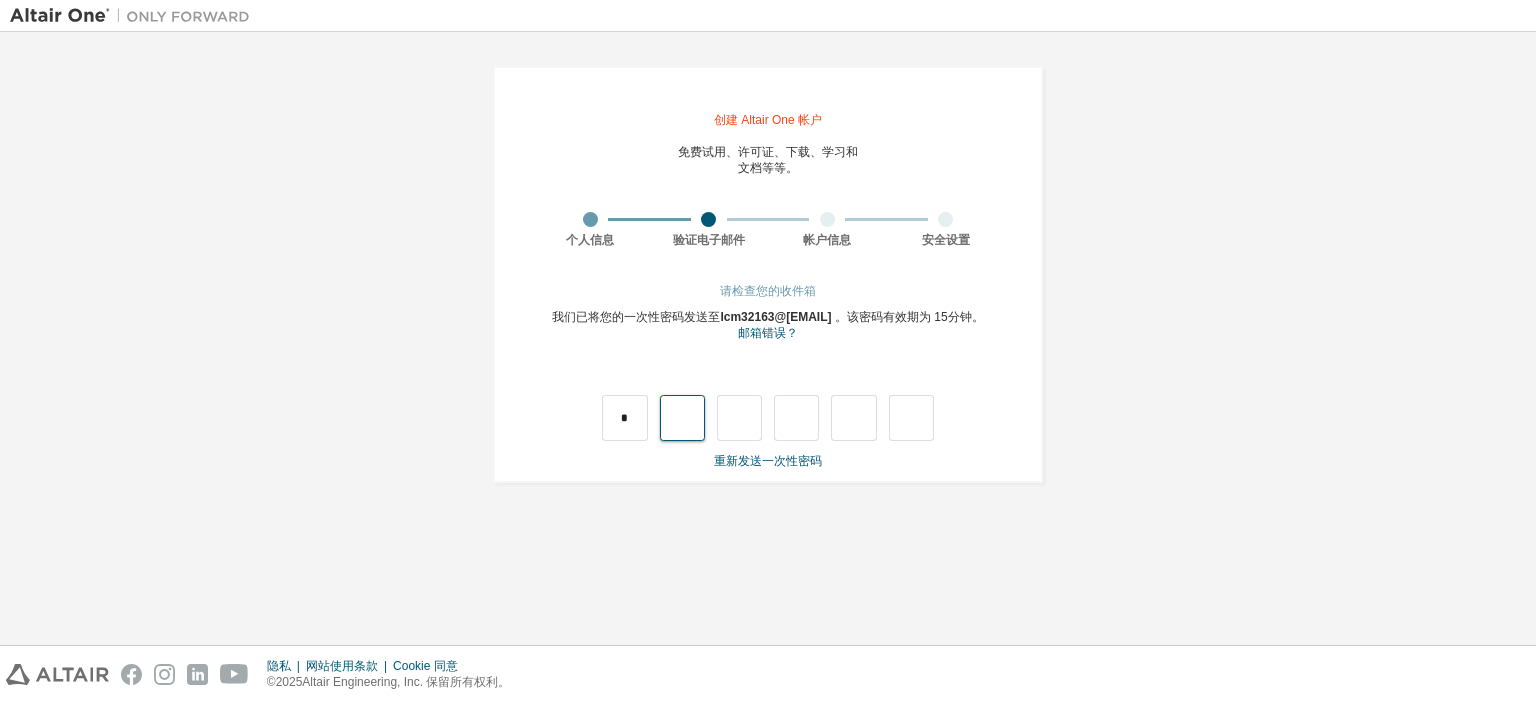 type on "*" 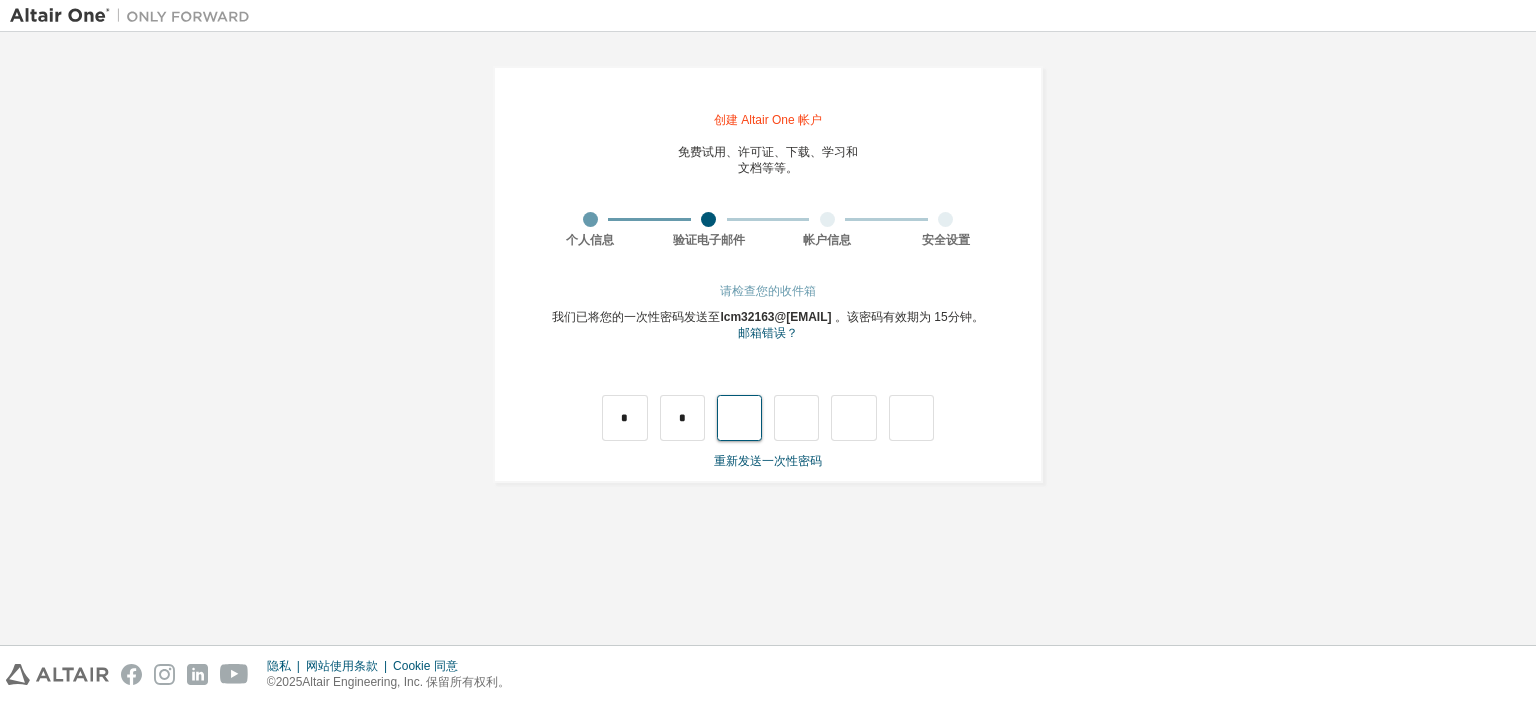 type on "*" 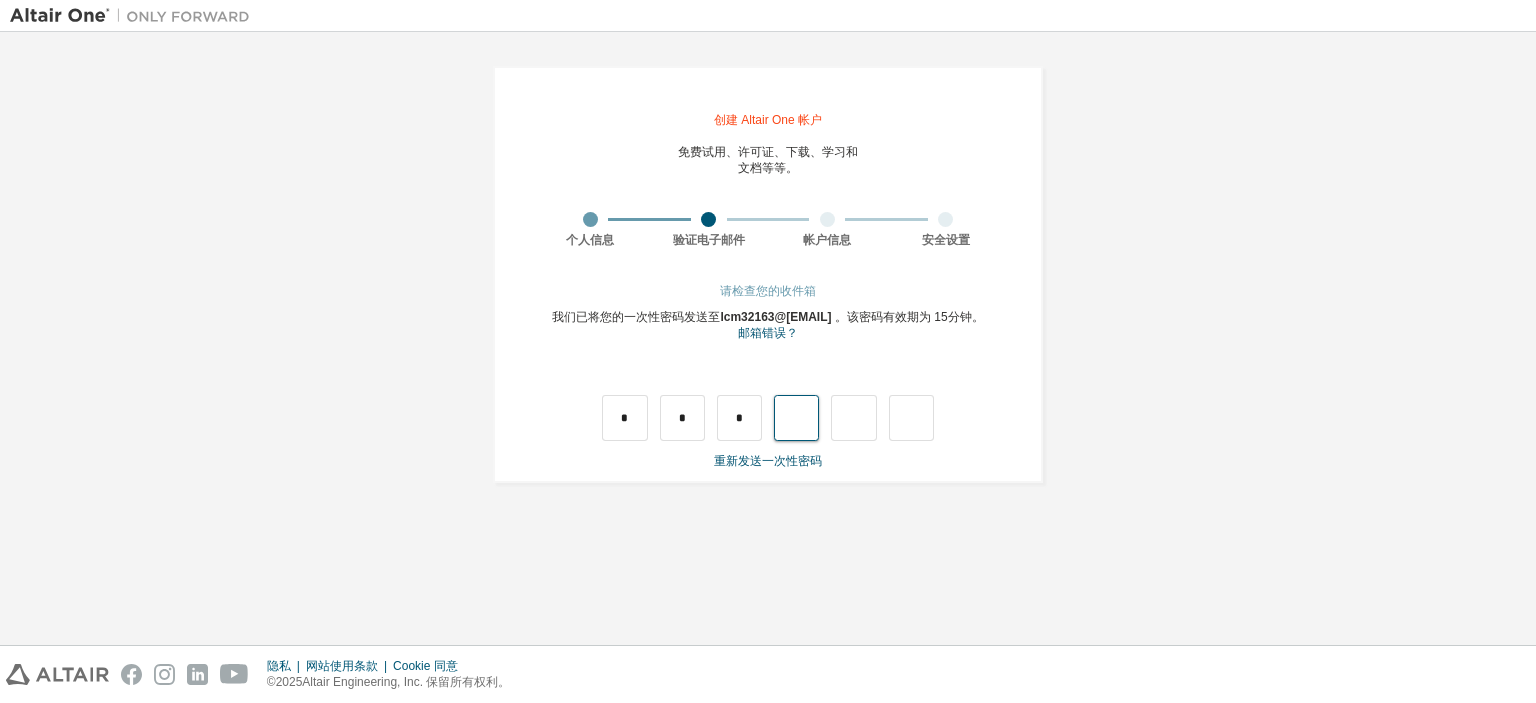 type on "*" 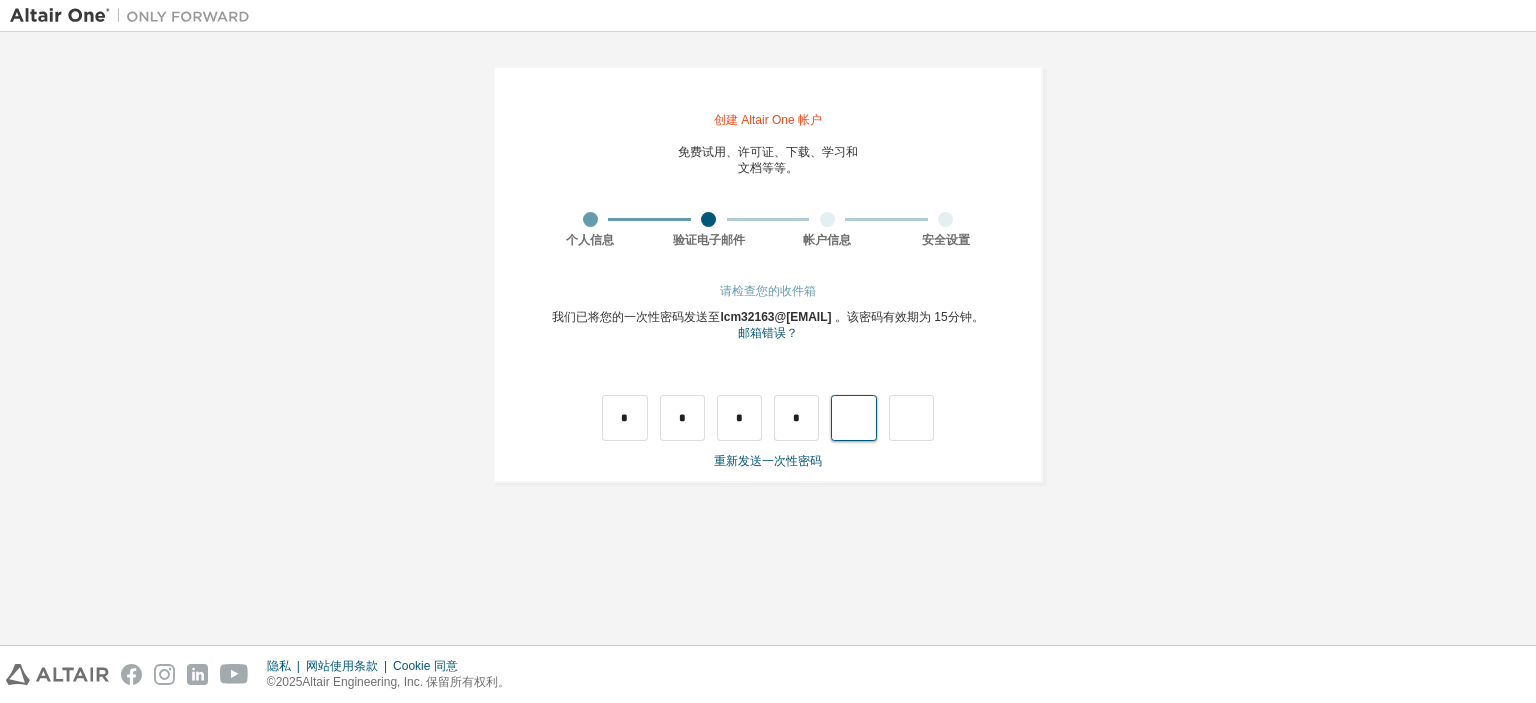 type on "*" 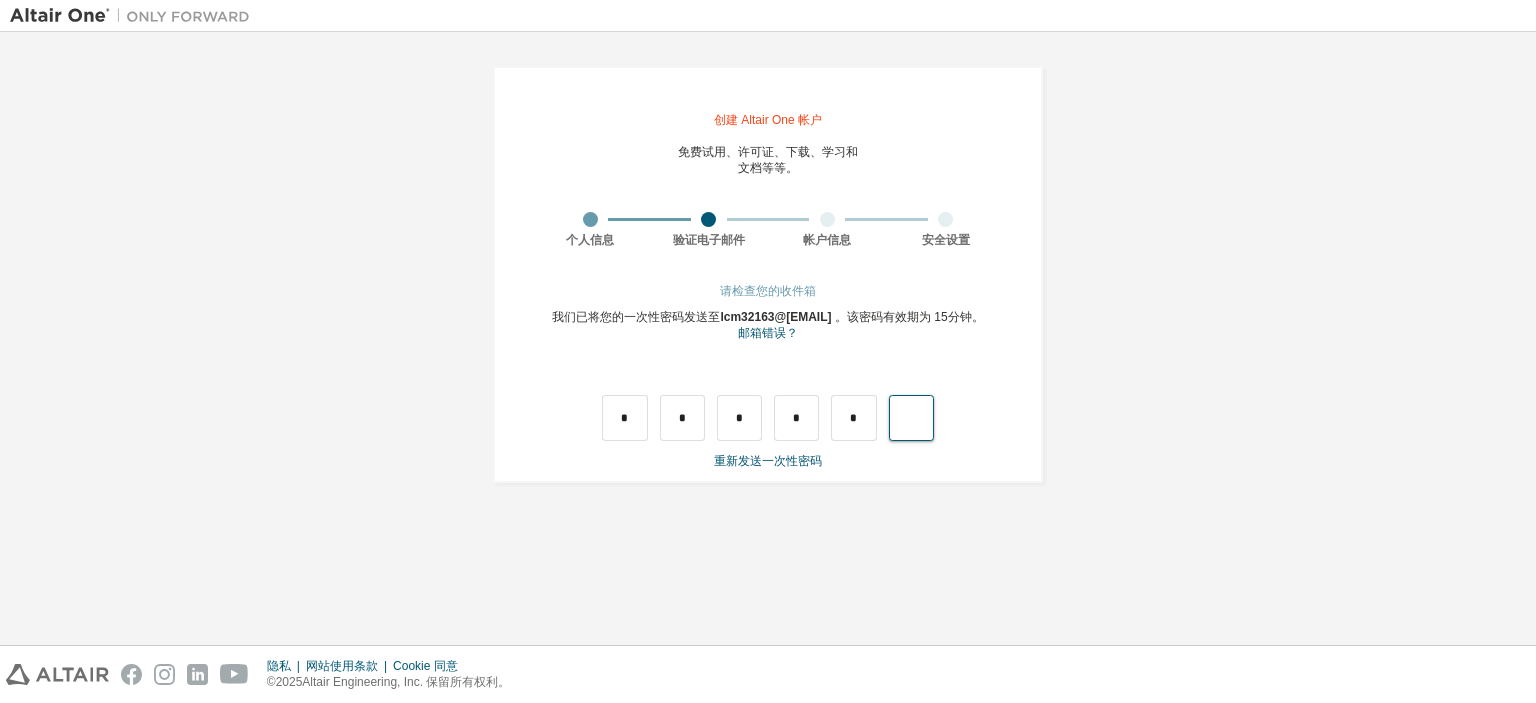 type on "*" 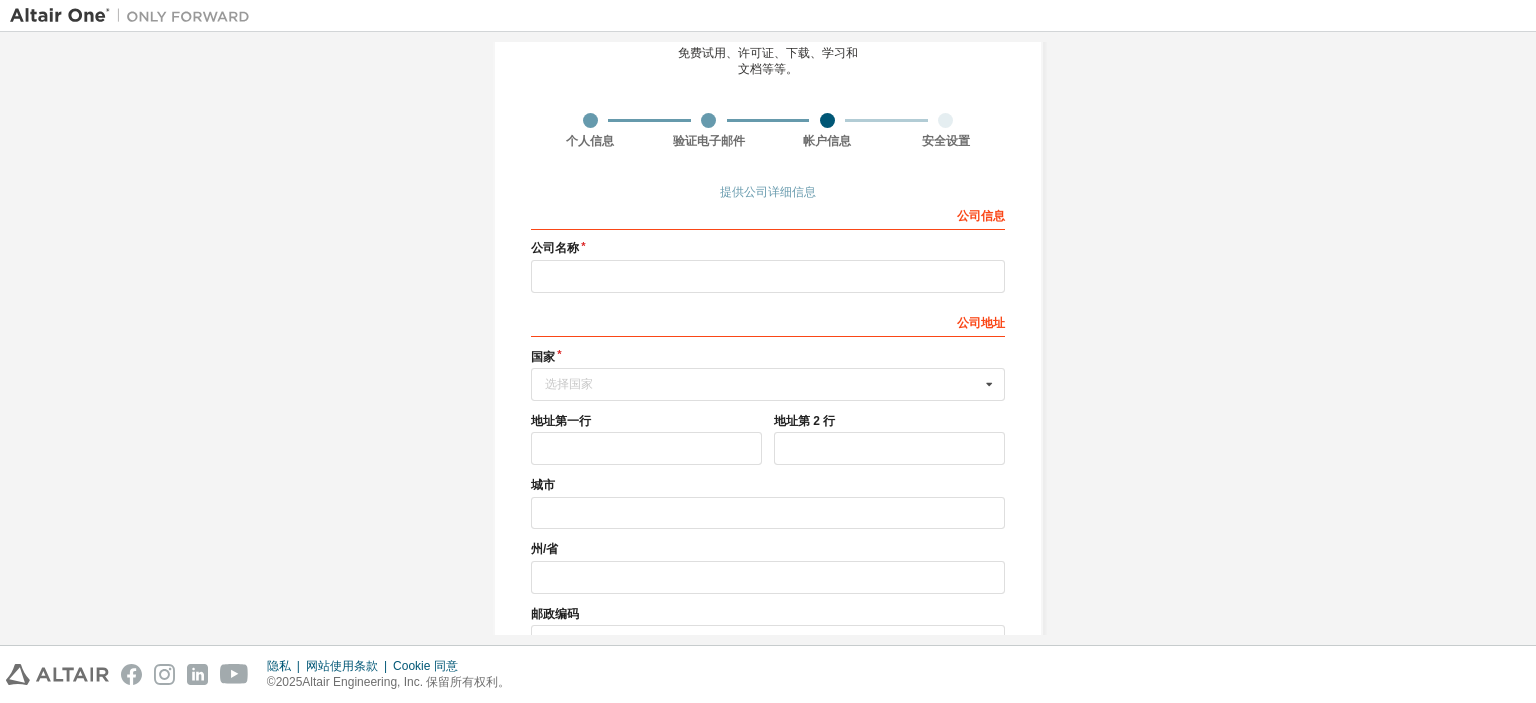 scroll, scrollTop: 100, scrollLeft: 0, axis: vertical 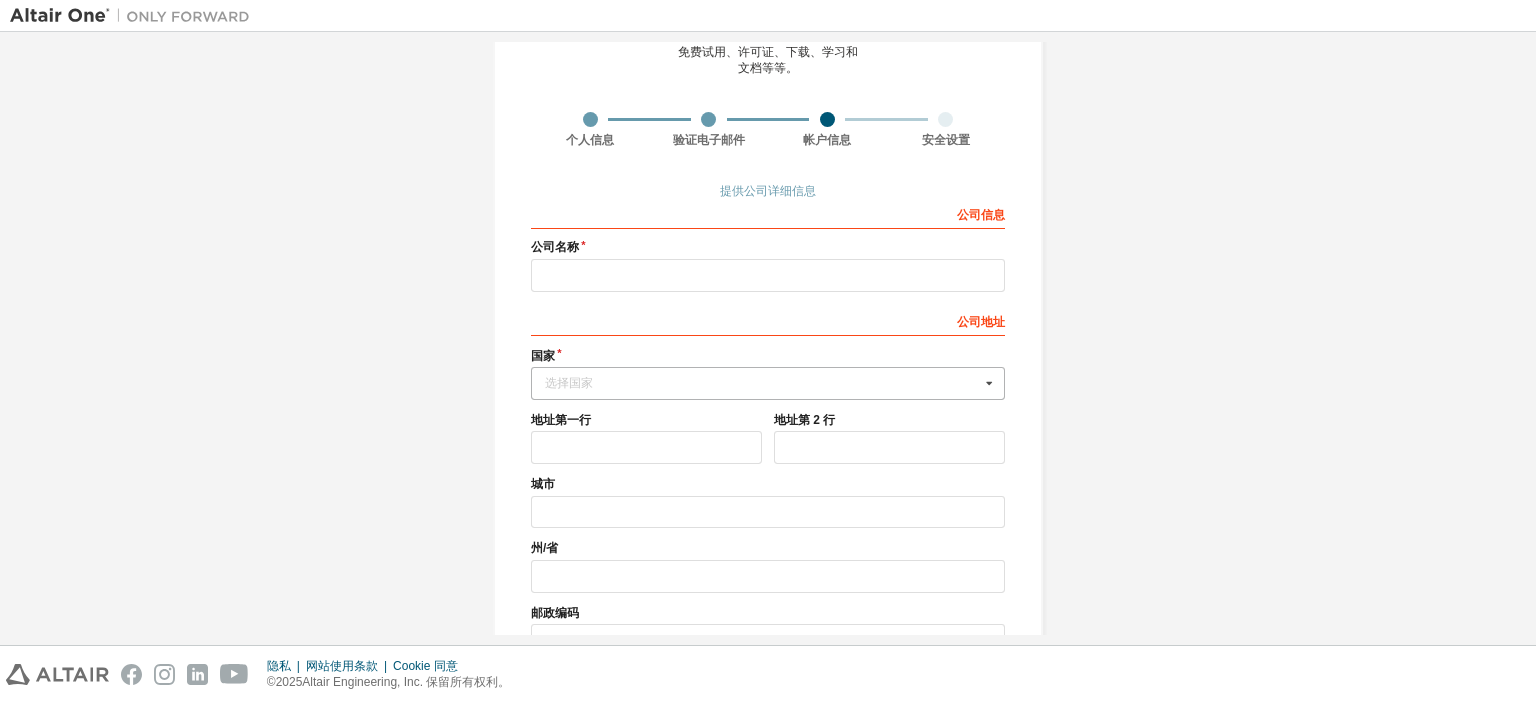 click at bounding box center (989, 383) 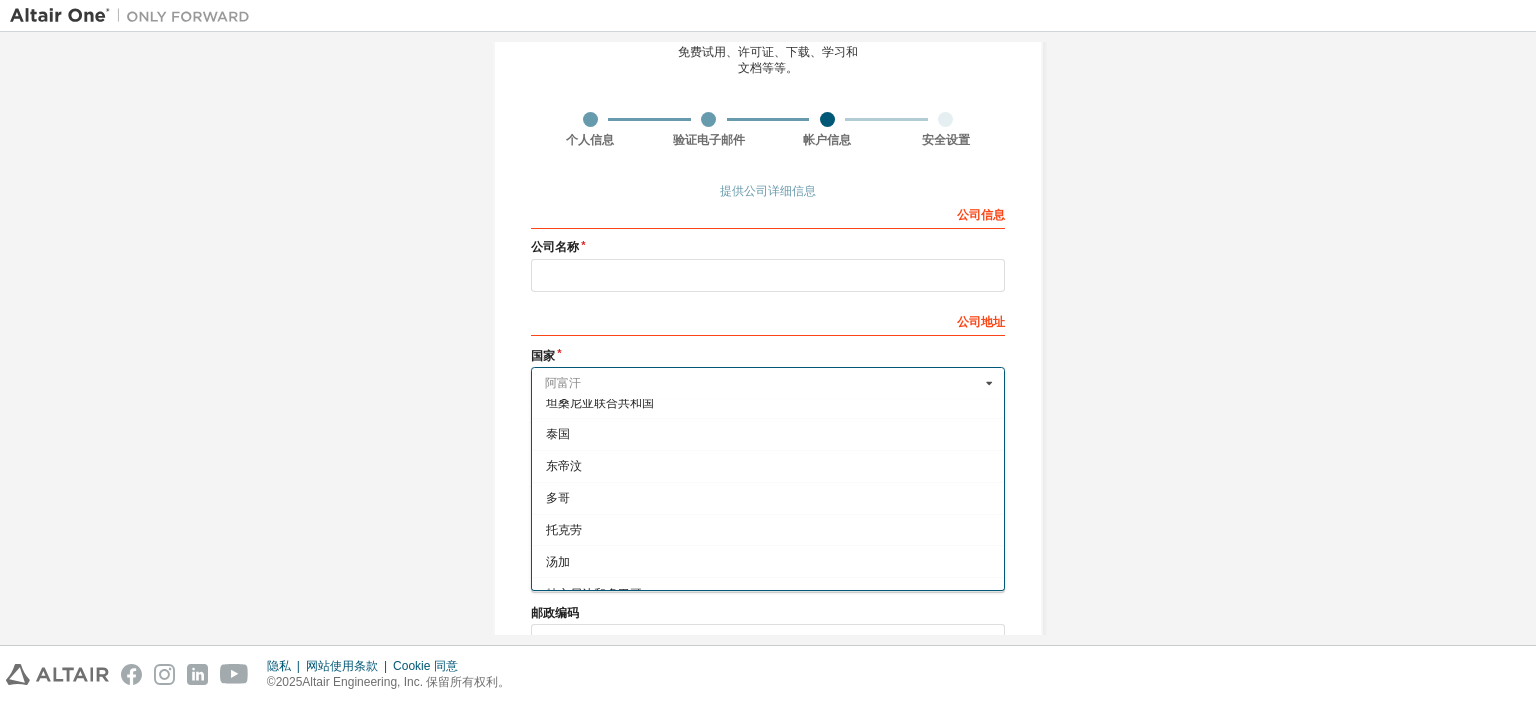 scroll, scrollTop: 6900, scrollLeft: 0, axis: vertical 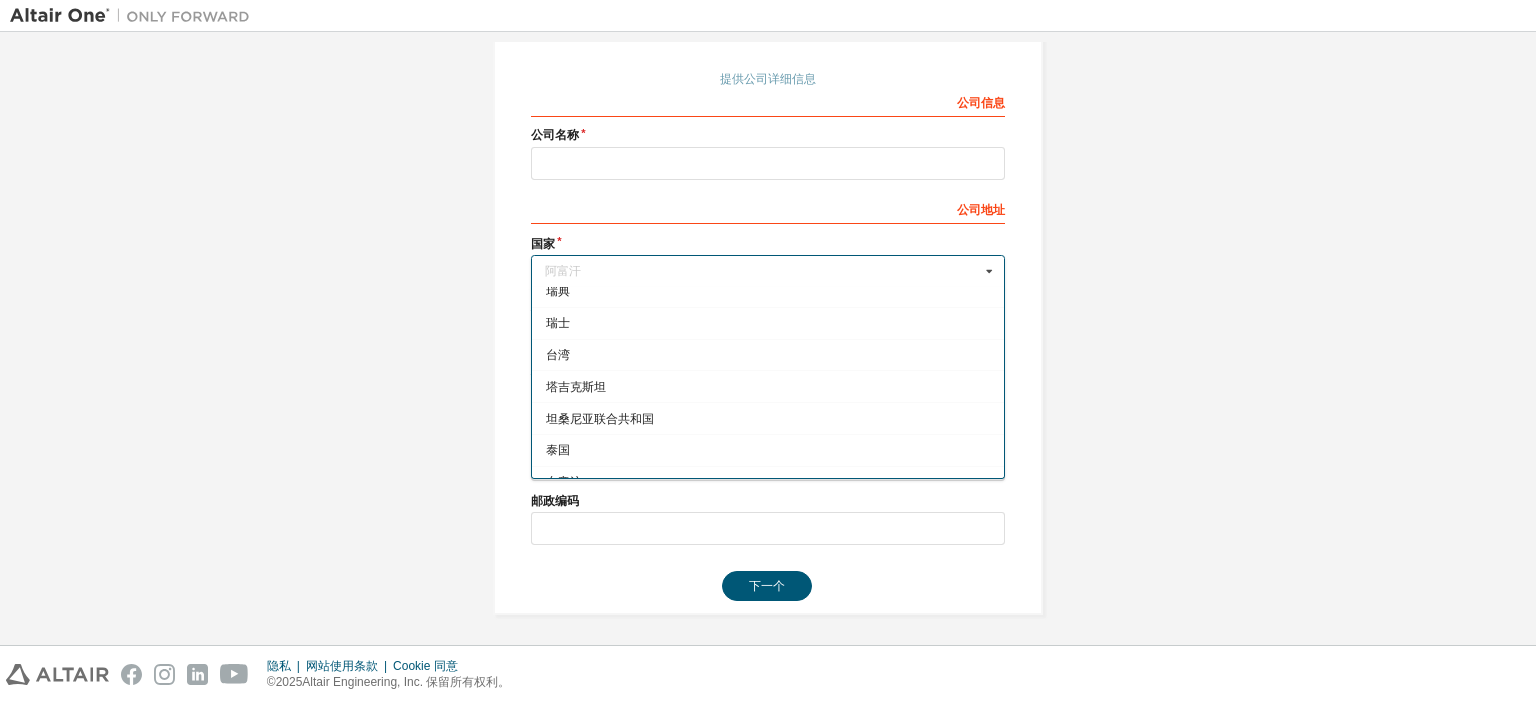 click on "公司 信息 公司 名称 公司 地址 国家 阿富汗 [国家] 阿富汗 [国家] 奥兰群岛 [国家] 阿尔巴尼亚 [国家] 阿尔及利亚 [国家] 美属萨摩亚 [国家] 安道尔 [国家] 安哥拉 [国家] 安圭拉 [国家] 南极洲 [国家] 安提瓜和巴布达 [国家] 阿根廷 [国家] 亚美尼亚 [国家] 阿鲁巴 [国家] 澳大利亚 [国家] 奥地利 [国家] 阿塞拜疆 [国家] 巴哈马 [国家] 巴林 [国家] 孟加拉国 [国家] 巴巴多斯 [国家] 比利时 [国家] 伯利兹 [国家] 贝宁 [国家] 百慕大 [国家] 不丹 [国家] 玻利维亚多民族国 [国家] 博内尔岛、圣尤斯特歇斯岛和萨巴岛 [国家] 波斯尼亚和黑塞哥维那 [国家] 博茨瓦纳 [国家] 布韦岛 [国家] 巴西 [国家] 英属印度洋领地 [国家] 文莱达鲁萨兰国 [国家] 保加利亚 [国家] 布基纳法索 [国家] 布隆迪 [国家] 佛得角 [国家] 柬埔寨 [国家] 喀麦隆 [国家] 加拿大 [国家] 开曼群岛 [国家] 中非共和国 [国家] 乍得 [国家] 智利 [国家] 中国 [国家] 圣诞岛 [国家] 科科斯（基林）群岛 [国家] 哥伦比亚 [国家] 科摩罗 [国家] 刚果 [国家] 刚果民主共和国 [国家] 库克群岛 [国家] 哥斯达黎加 [国家] 科特迪瓦 [国家] 克罗地亚 [国家] 库拉索岛 [国家] 塞浦路斯 [国家] 捷克共和国 [国家] 丹麦 [国家] 吉布提 [国家] 多米尼加 [国家] 多明尼加共和国 [国家] 厄瓜多尔 [国家] 埃及 [国家] 萨尔瓦多 [国家] 赤道几内亚 [国家] 厄立特里亚 [国家] 爱沙尼亚 [国家] 埃塞俄比亚 [国家] 法罗群岛 [国家] 斐济 [国家] 芬兰 [国家] 法国 [国家]" at bounding box center [768, 315] 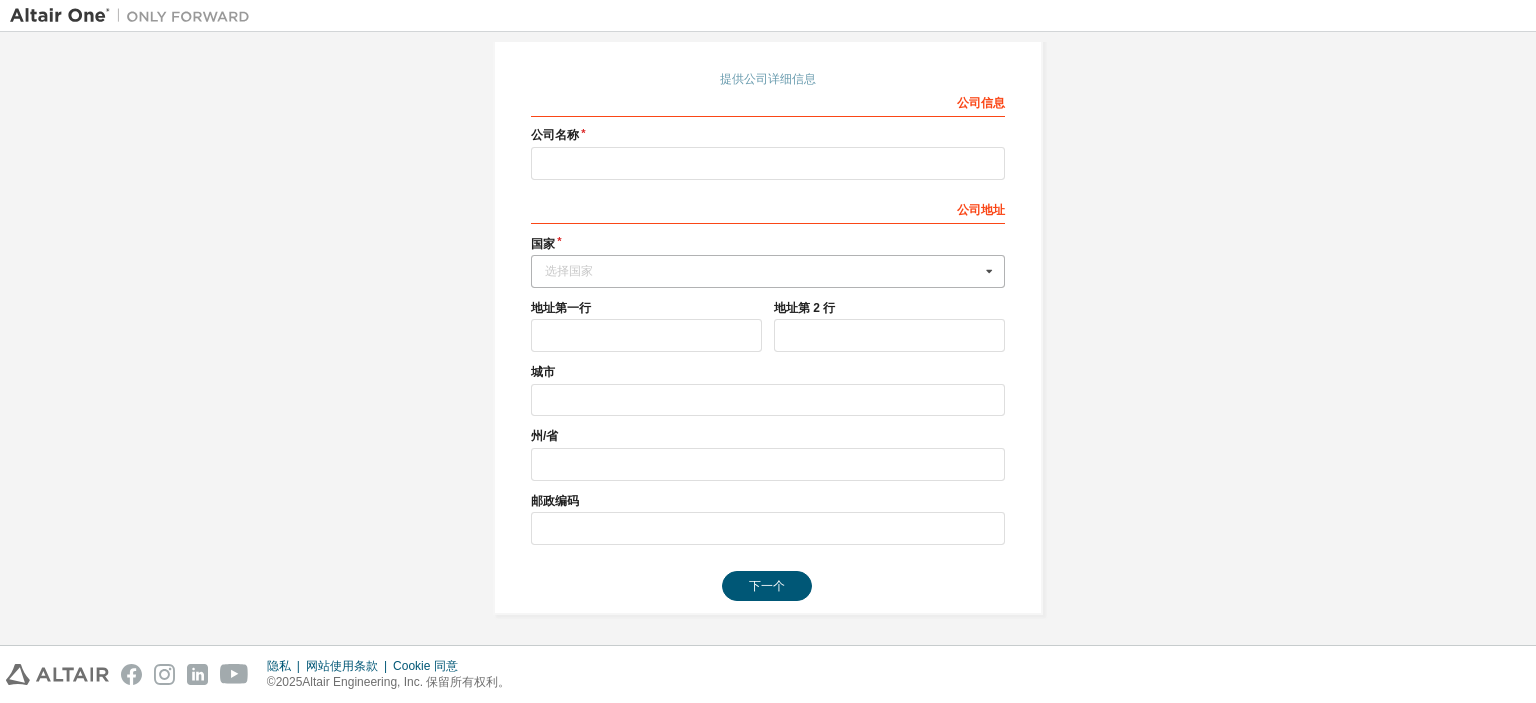 click on "选择国家" at bounding box center [762, 271] 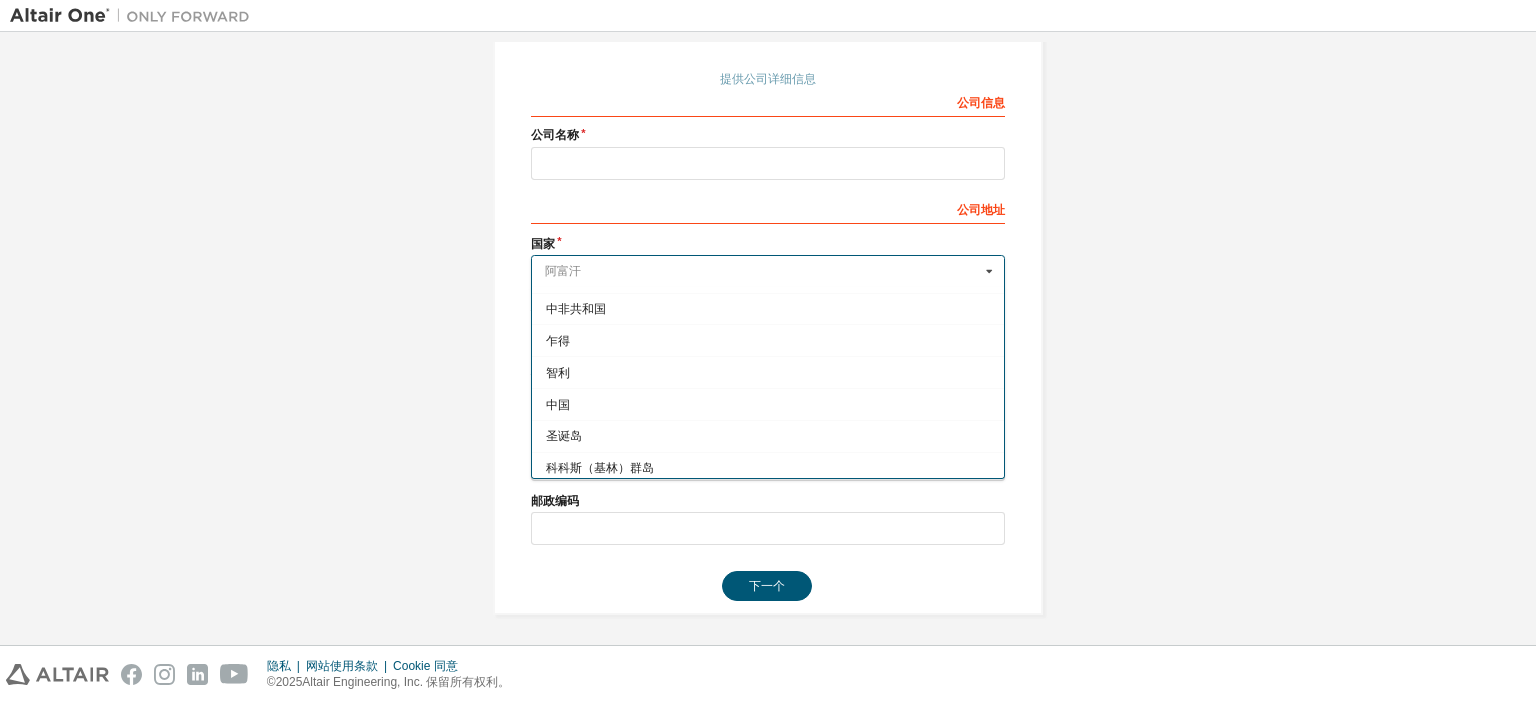 scroll, scrollTop: 1400, scrollLeft: 0, axis: vertical 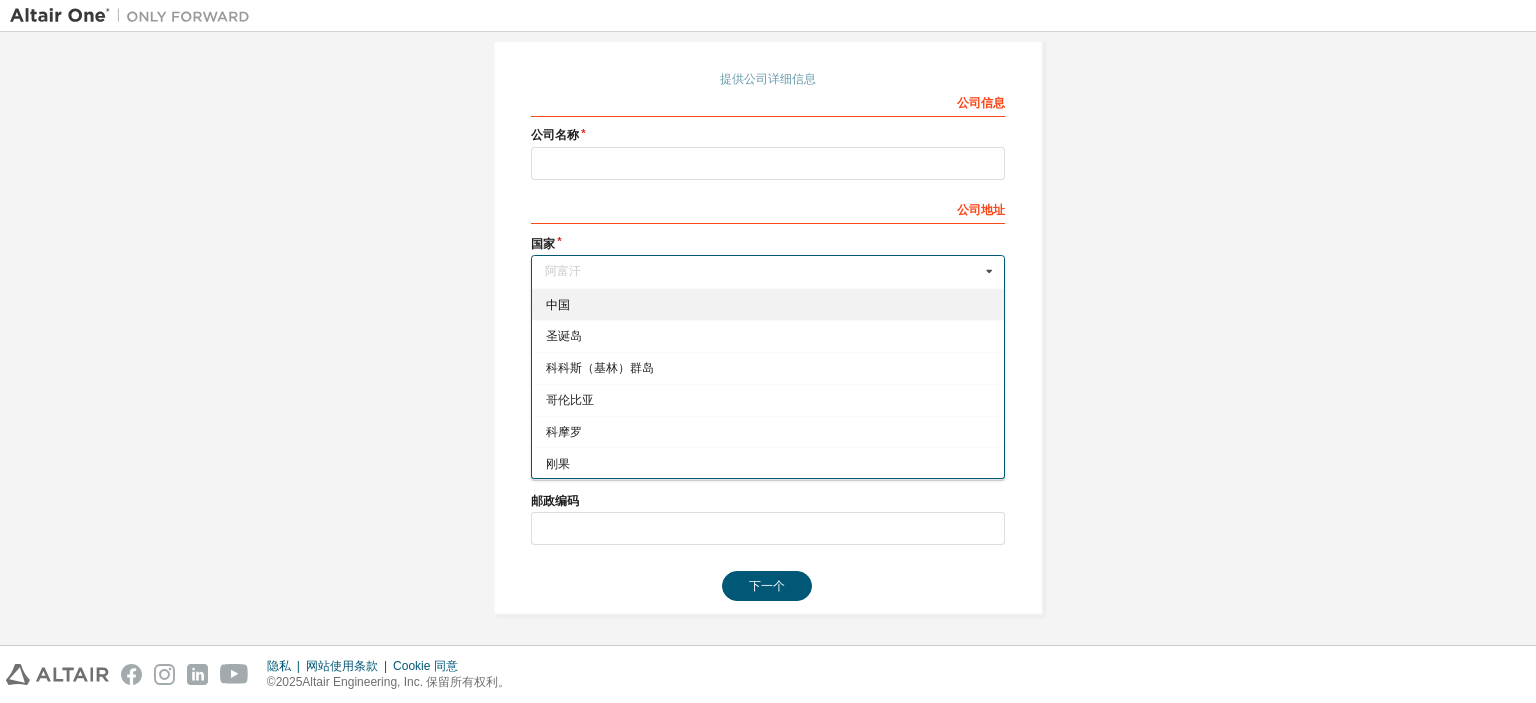 click on "中国" at bounding box center [768, 304] 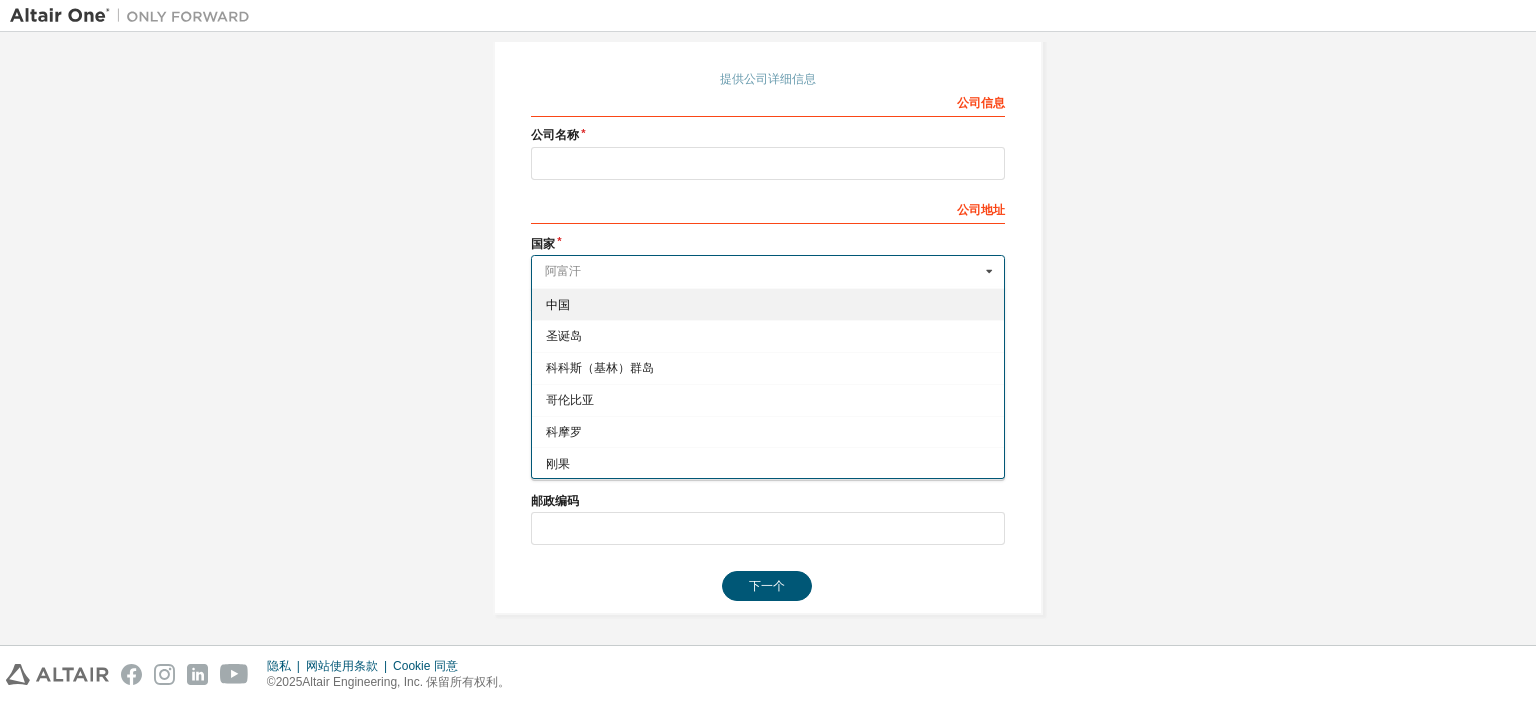 type on "***" 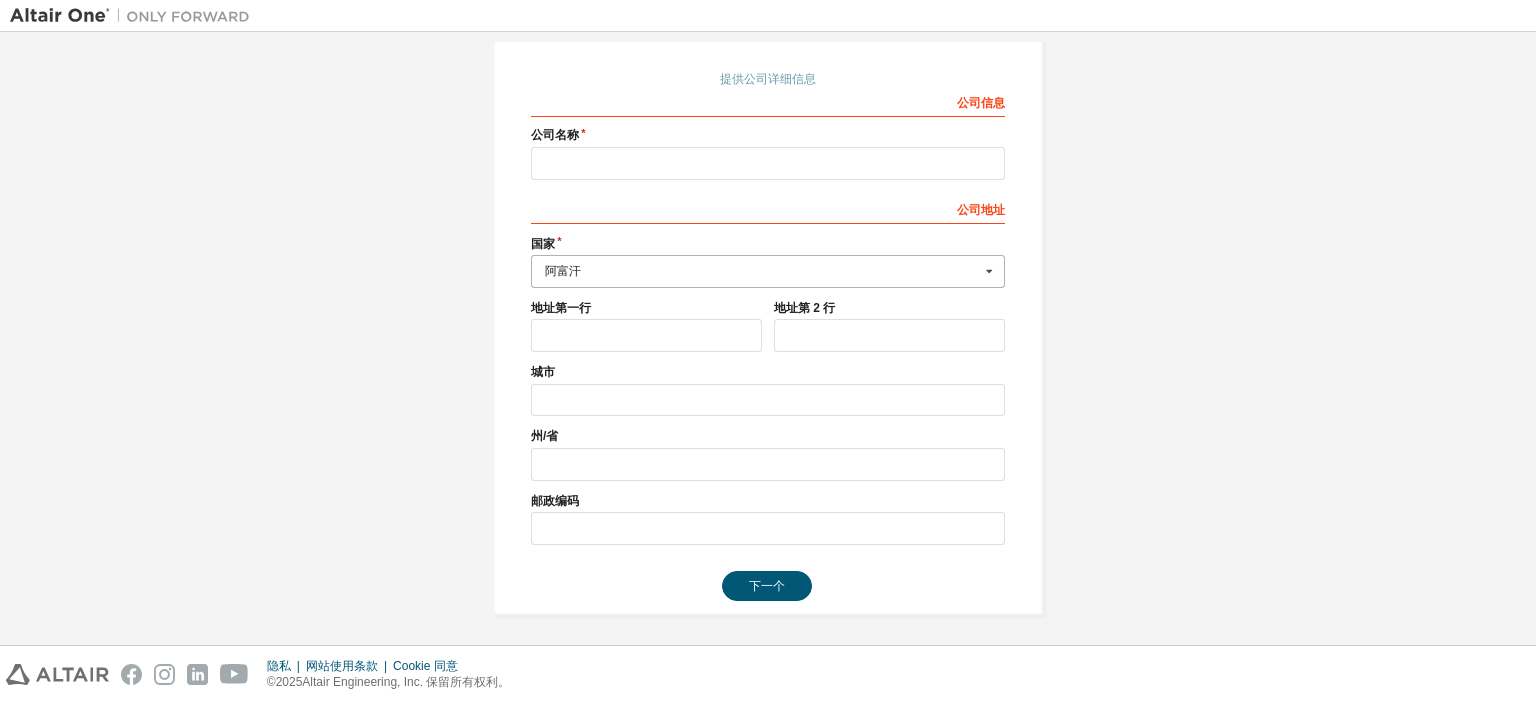 click on "阿富汗" at bounding box center [762, 271] 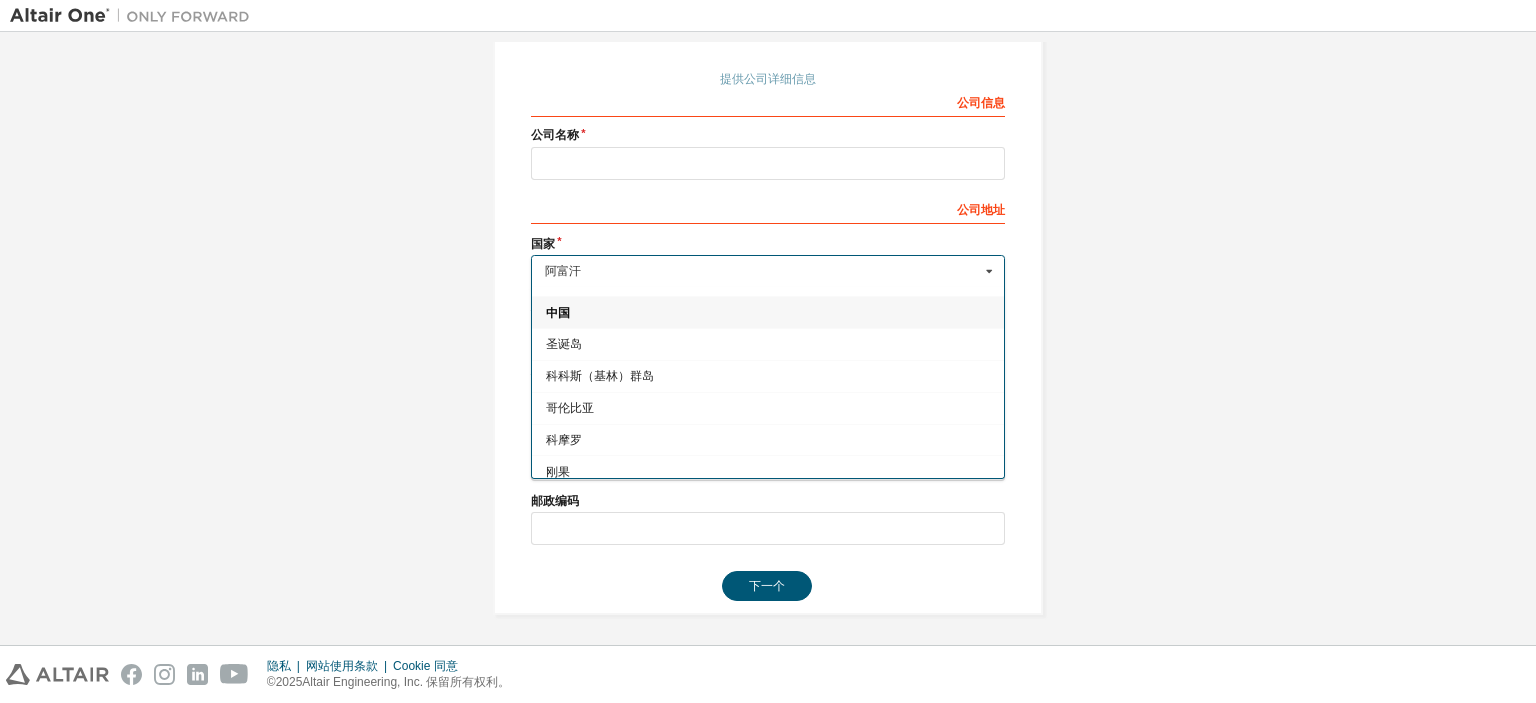 click on "中国" at bounding box center (558, 312) 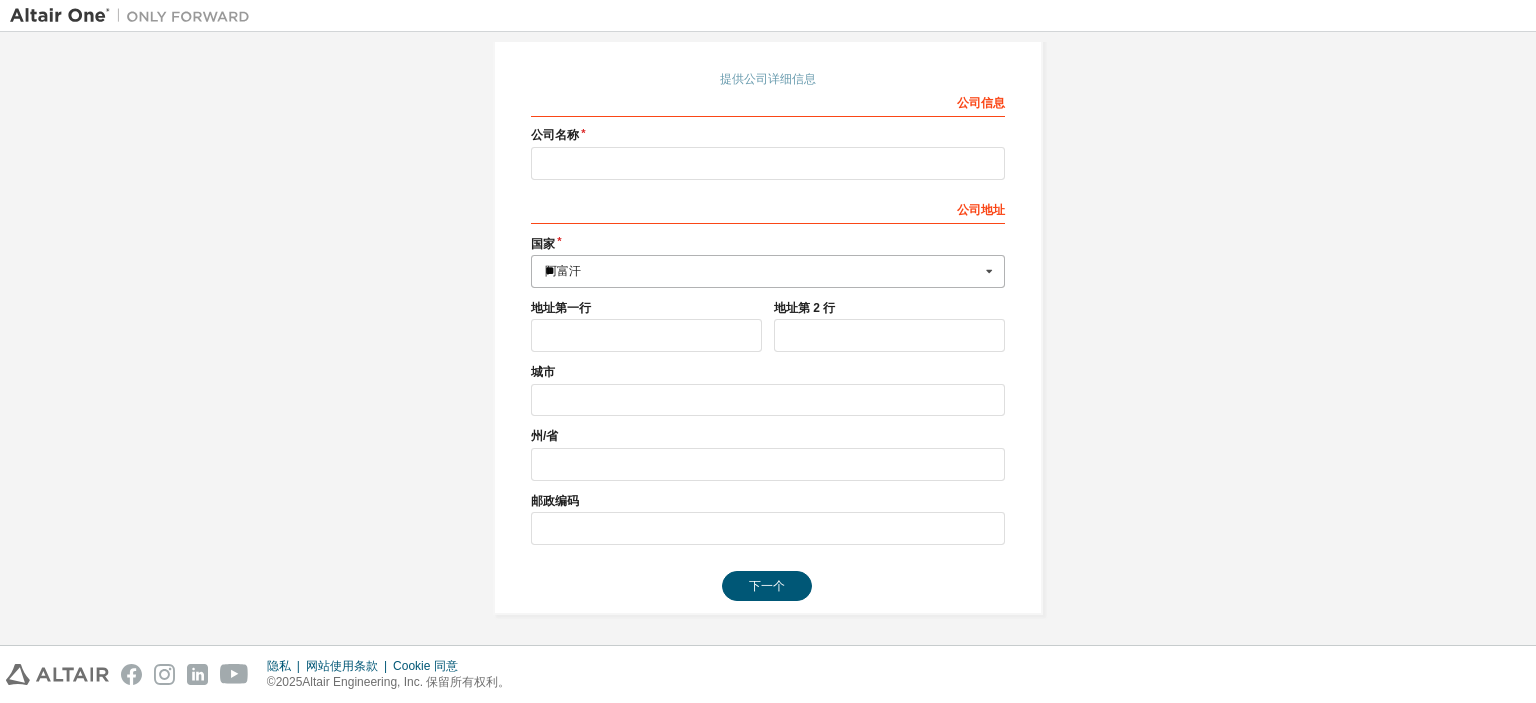 scroll, scrollTop: 0, scrollLeft: 0, axis: both 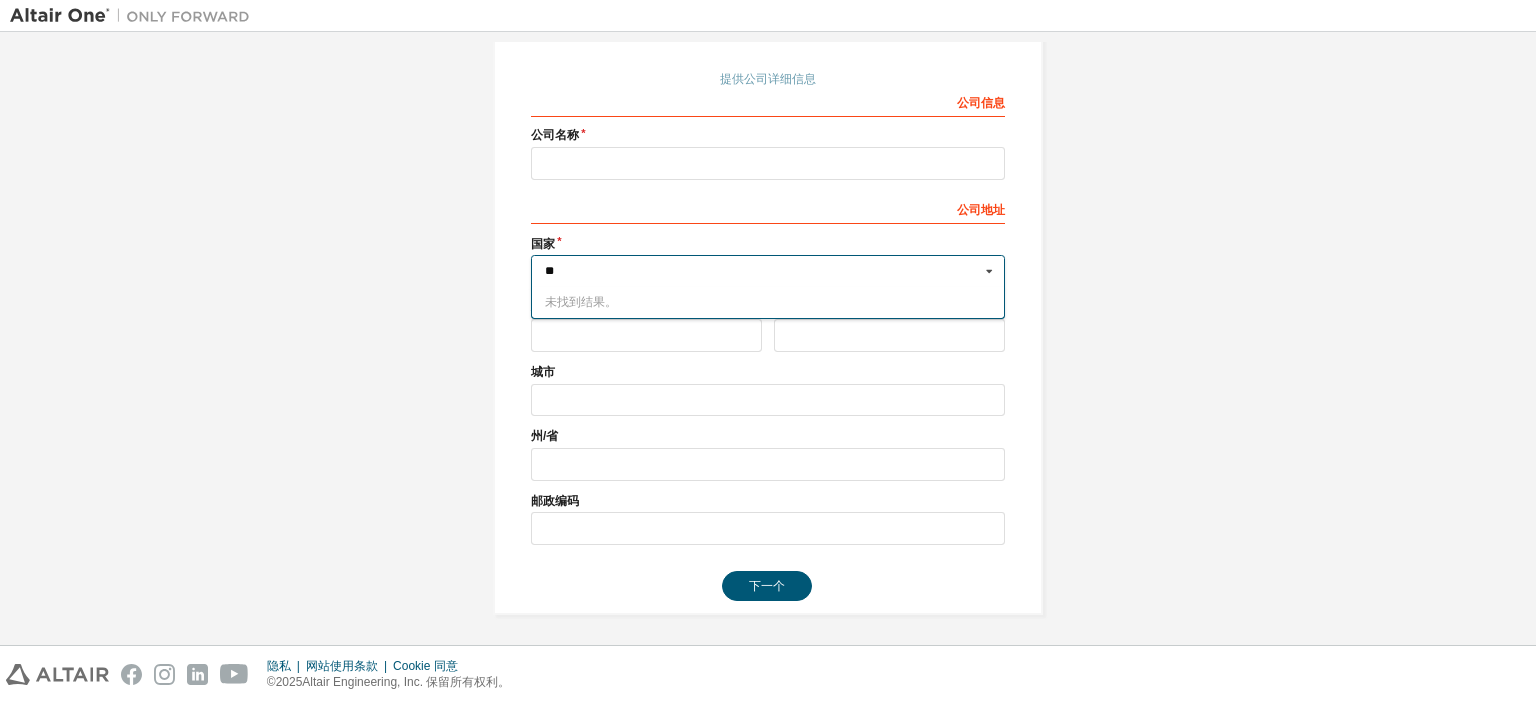 type on "*" 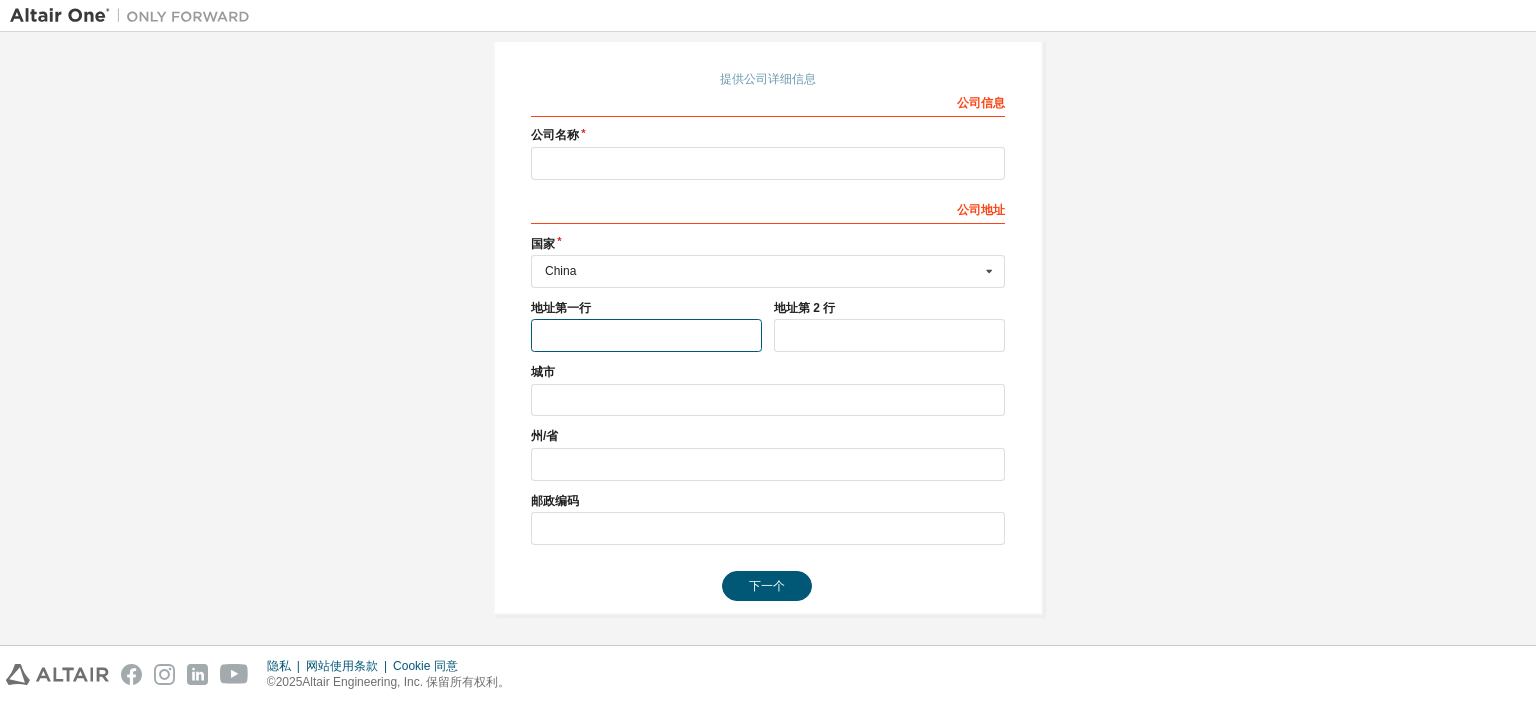 click at bounding box center [646, 335] 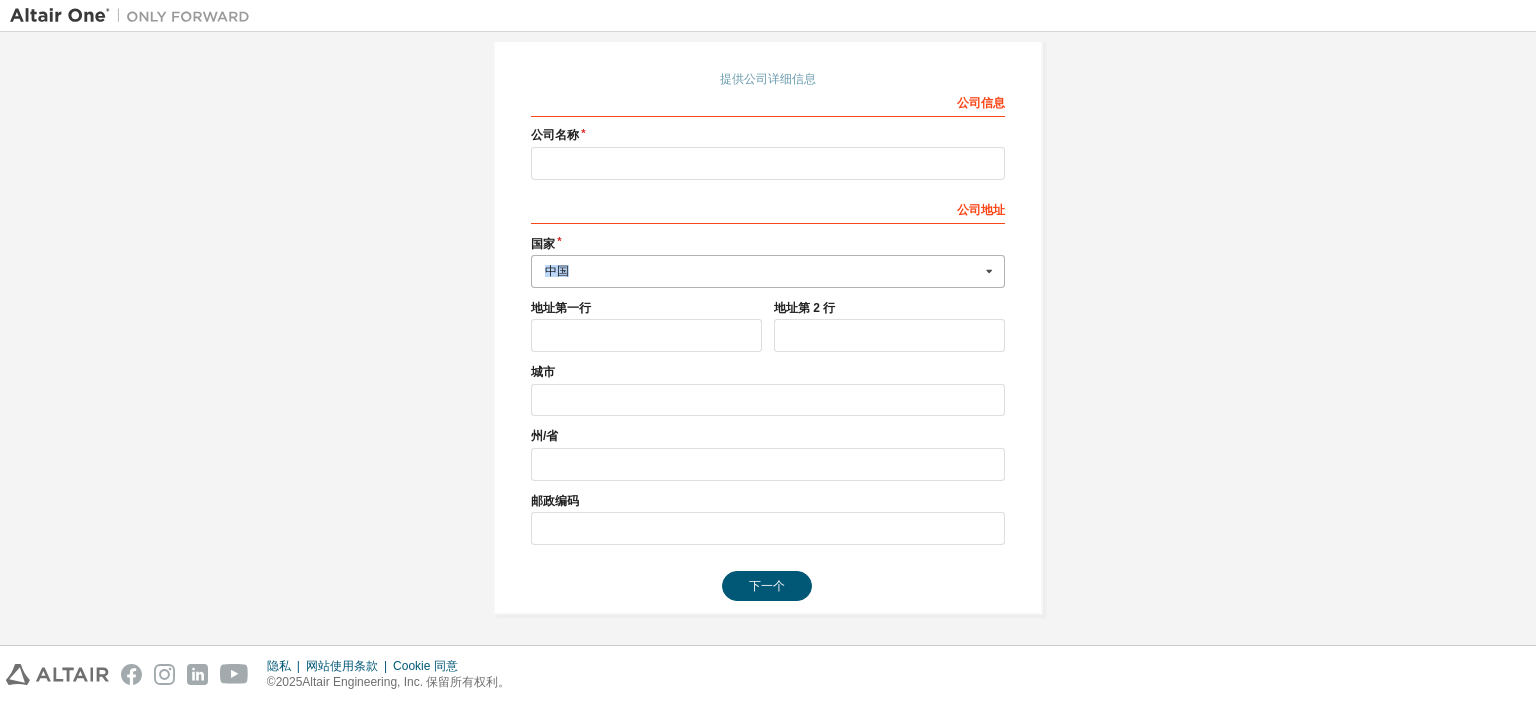 drag, startPoint x: 602, startPoint y: 270, endPoint x: 535, endPoint y: 270, distance: 67 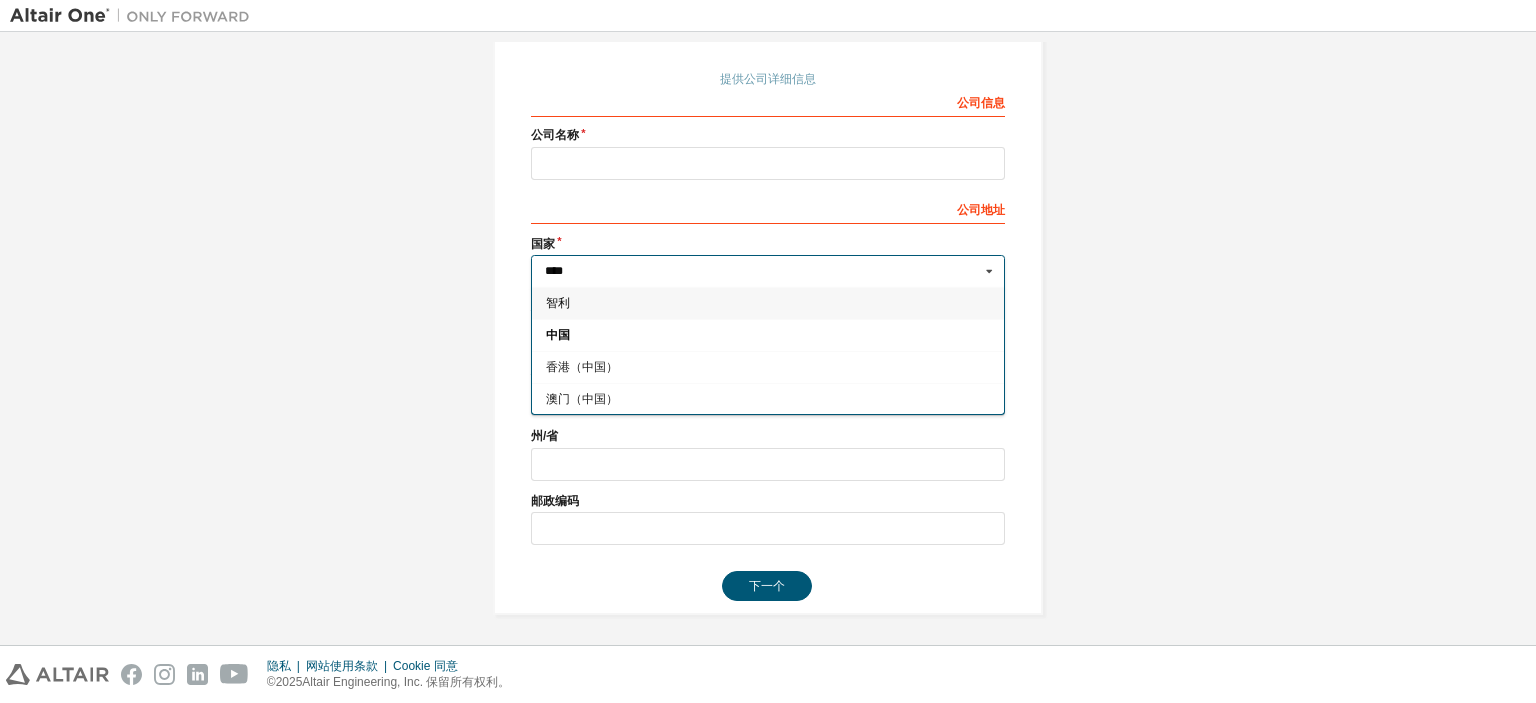 type on "*****" 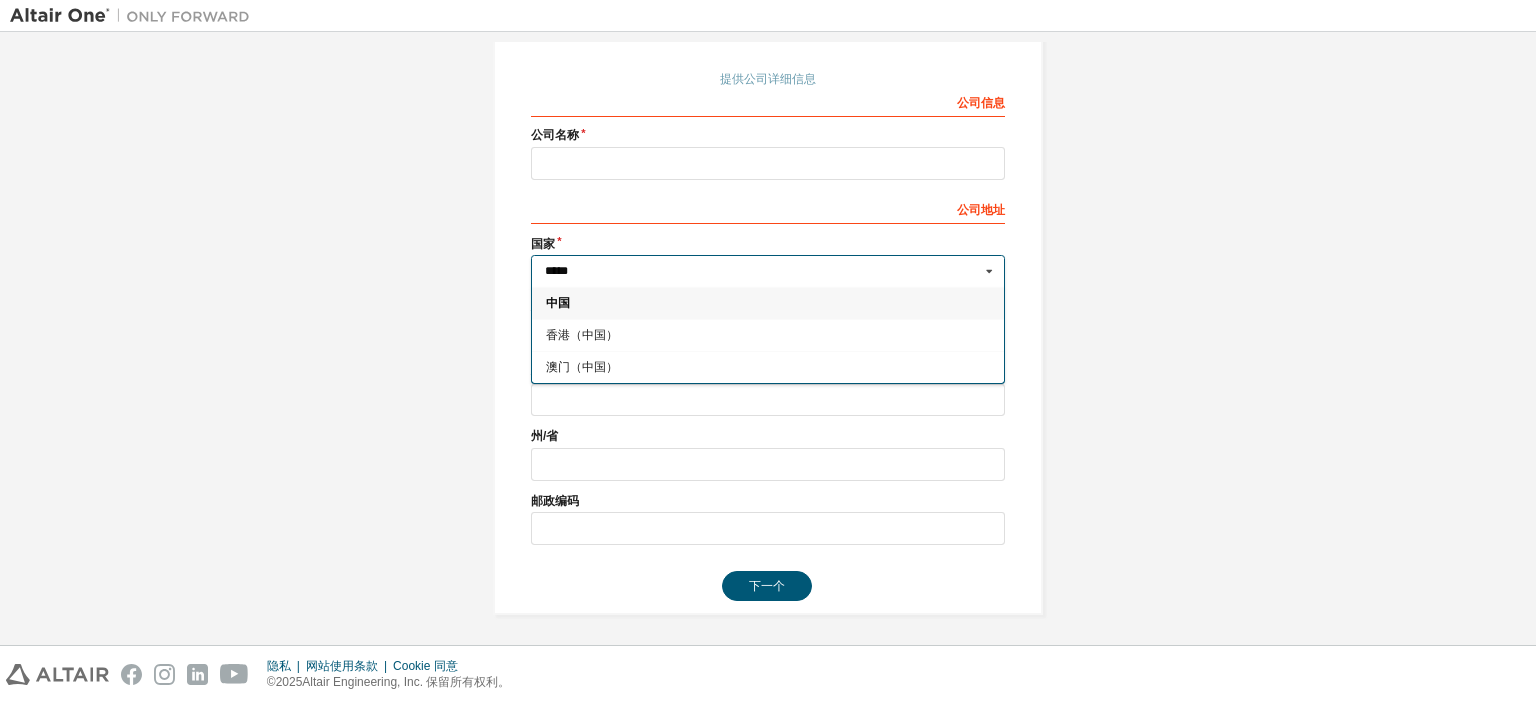 type 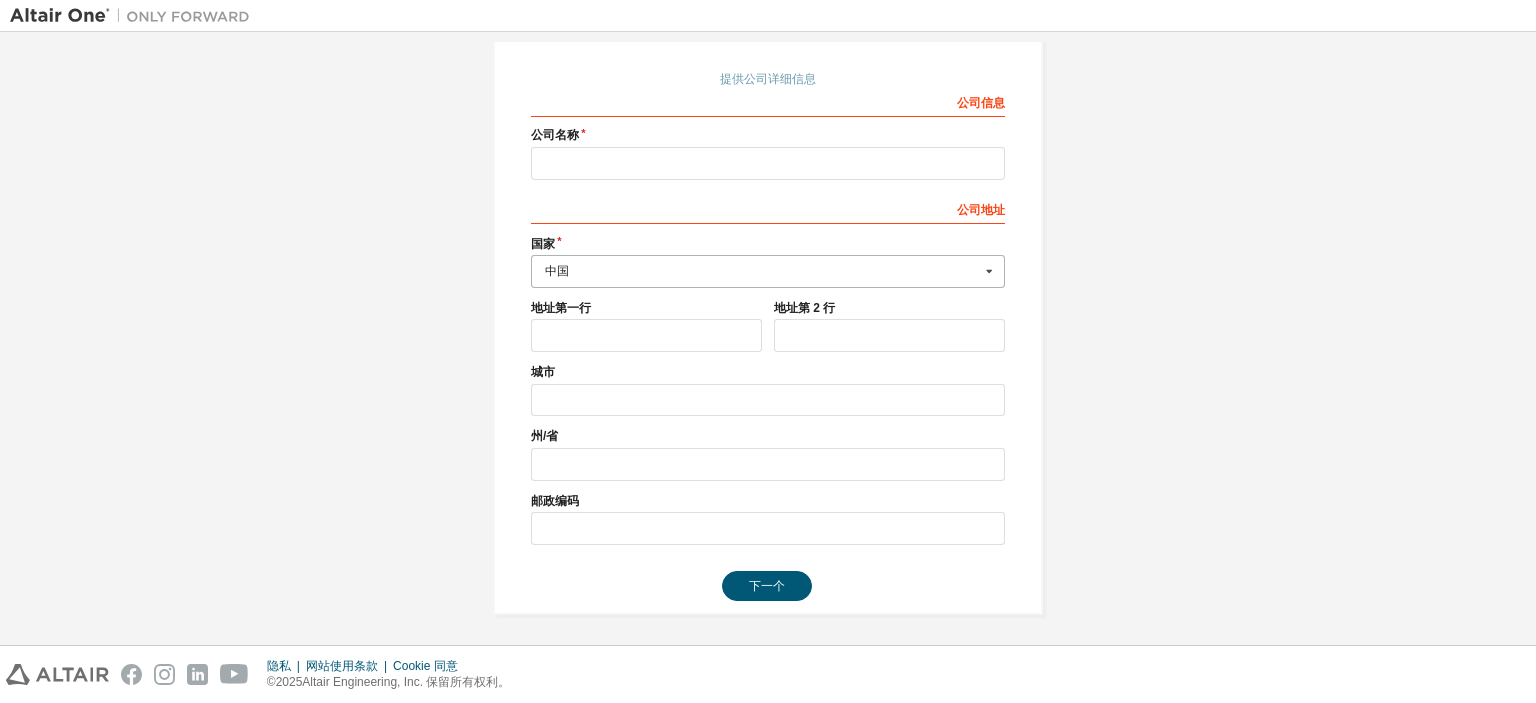 click on "中国" at bounding box center (762, 271) 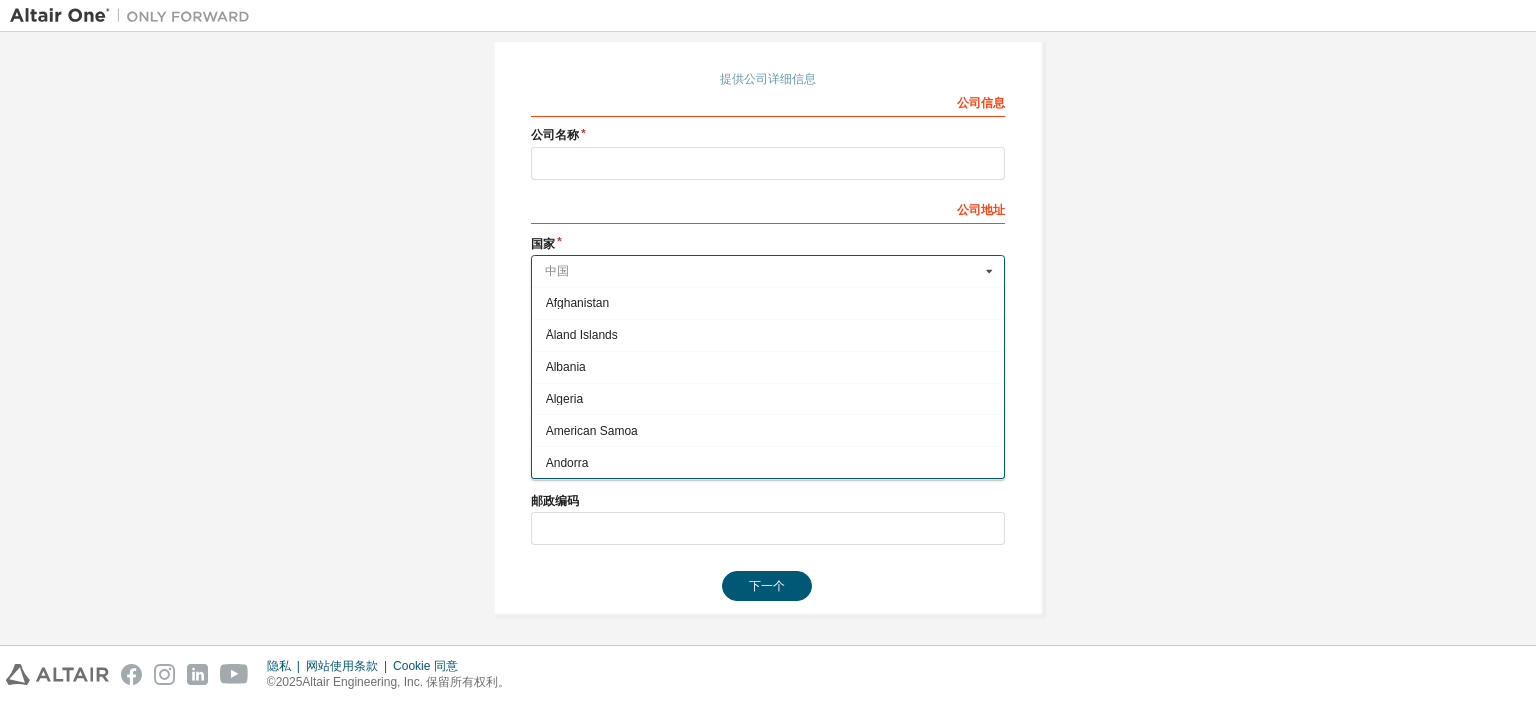 scroll, scrollTop: 1232, scrollLeft: 0, axis: vertical 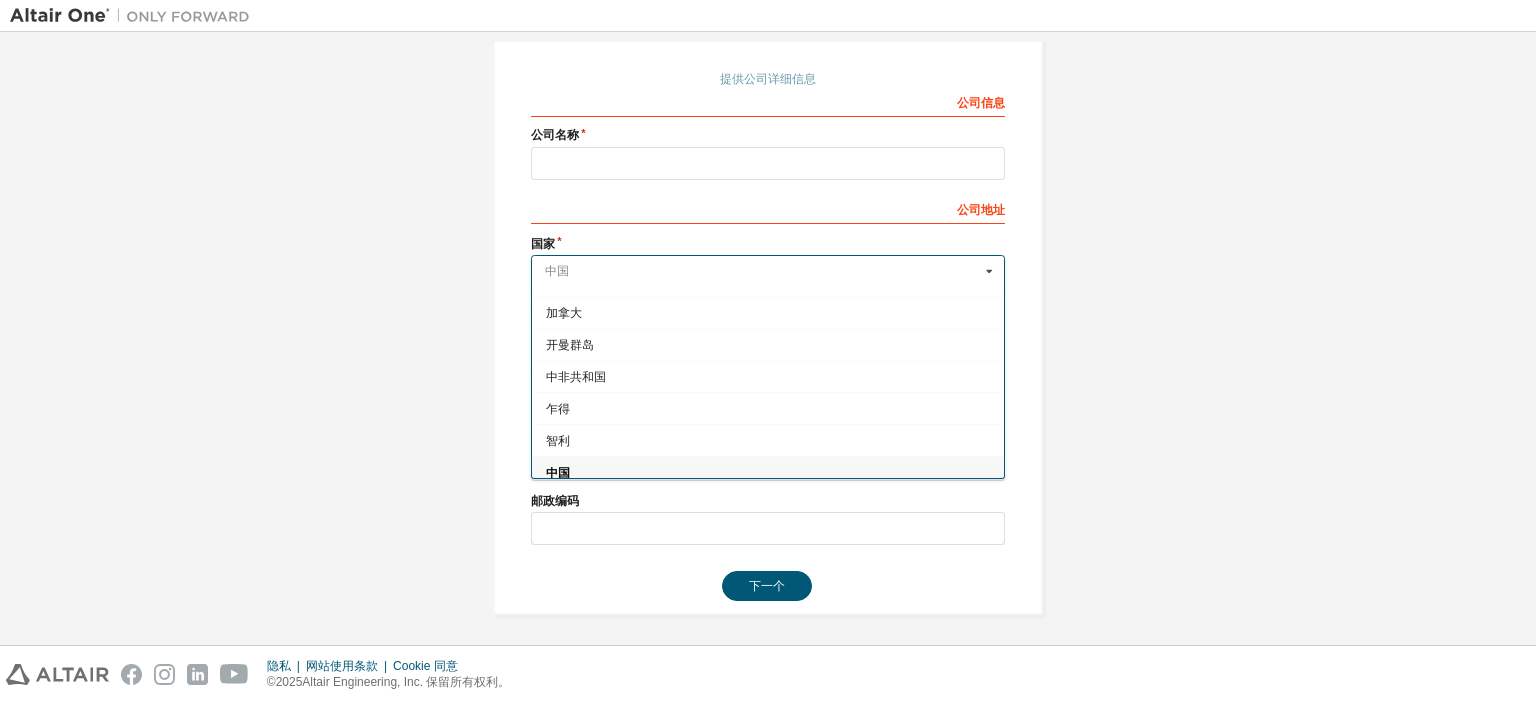 click at bounding box center [769, 271] 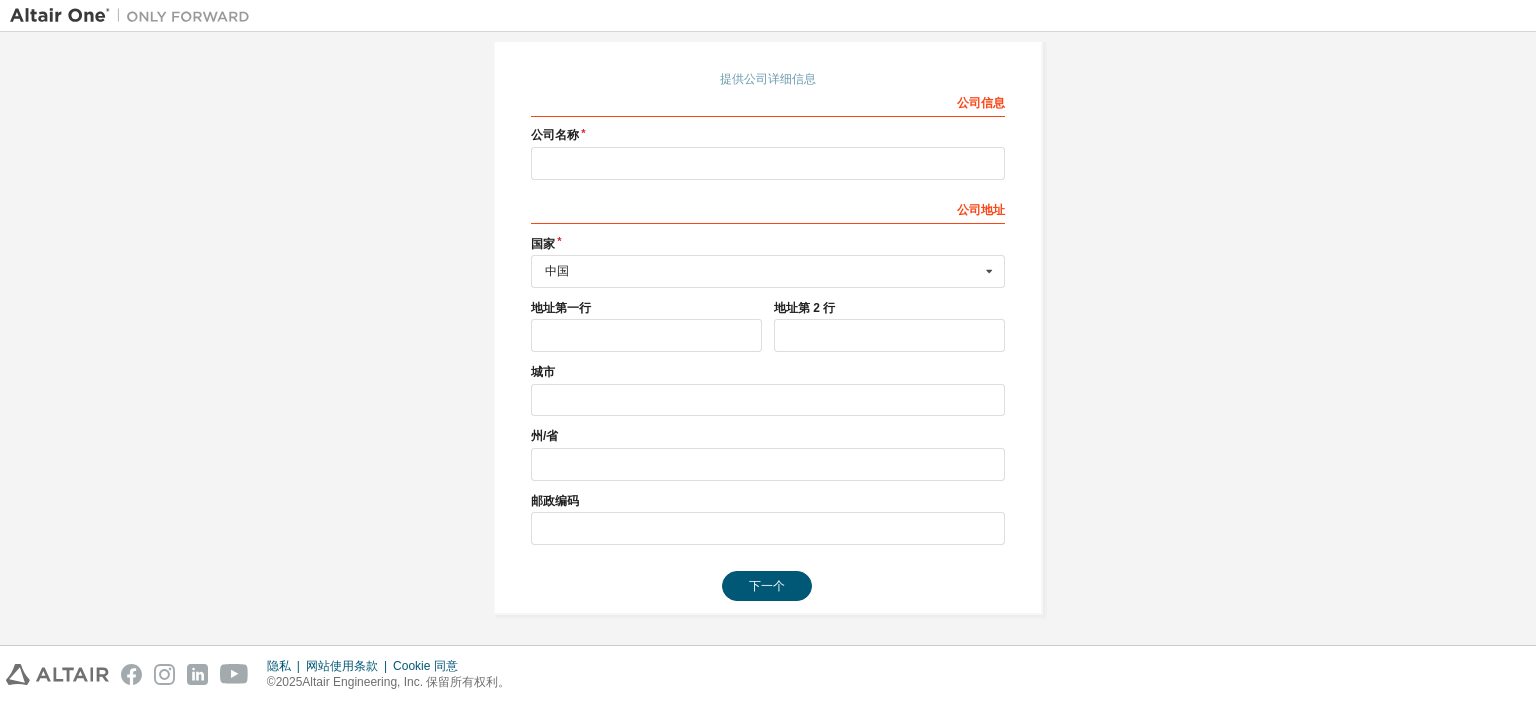 click on "公司 信息 公司 名称 公司 地址 国家 阿富汗 [国家] 阿富汗 [国家] 奥兰群岛 [国家] 阿尔巴尼亚 [国家] 阿尔及利亚 [国家] 美属萨摩亚 [国家] 安道尔 [国家] 安哥拉 [国家] 安圭拉 [国家] 南极洲 [国家] 安提瓜和巴布达 [国家] 阿根廷 [国家] 亚美尼亚 [国家] 阿鲁巴 [国家] 澳大利亚 [国家] 奥地利 [国家] 阿塞拜疆 [国家] 巴哈马 [国家] 巴林 [国家] 孟加拉国 [国家] 巴巴多斯 [国家] 比利时 [国家] 伯利兹 [国家] 贝宁 [国家] 百慕大 [国家] 不丹 [国家] 玻利维亚多民族国 [国家] 博内尔岛、圣尤斯特歇斯岛和萨巴岛 [国家] 波斯尼亚和黑塞哥维那 [国家] 博茨瓦纳 [国家] 布韦岛 [国家] 巴西 [国家] 英属印度洋领地 [国家] 文莱达鲁萨兰国 [国家] 保加利亚 [国家] 布基纳法索 [国家] 布隆迪 [国家] 佛得角 [国家] 柬埔寨 [国家] 喀麦隆 [国家] 加拿大 [国家] 开曼群岛 [国家] 中非共和国 [国家] 乍得 [国家] 智利 [国家] 中国 [国家] 圣诞岛 [国家] 科科斯（基林）群岛 [国家] 哥伦比亚 [国家] 科摩罗 [国家] 刚果 [国家] 刚果民主共和国 [国家] 库克群岛 [国家] 哥斯达黎加 [国家] 科特迪瓦 [国家] 克罗地亚 [国家] 库拉索岛 [国家] 塞浦路斯 [国家] 捷克共和国 [国家] 丹麦 [国家] 吉布提 [国家] 多米尼加 [国家] 多明尼加共和国 [国家] 厄瓜多尔 [国家] 埃及 [国家] 萨尔瓦多 [国家] 赤道几内亚 [国家] 厄立特里亚 [国家] 爱沙尼亚 [国家] 埃塞俄比亚 [国家] 法罗群岛 [国家] 斐济 [国家] 芬兰 [国家] 法国 [国家]" at bounding box center [768, 315] 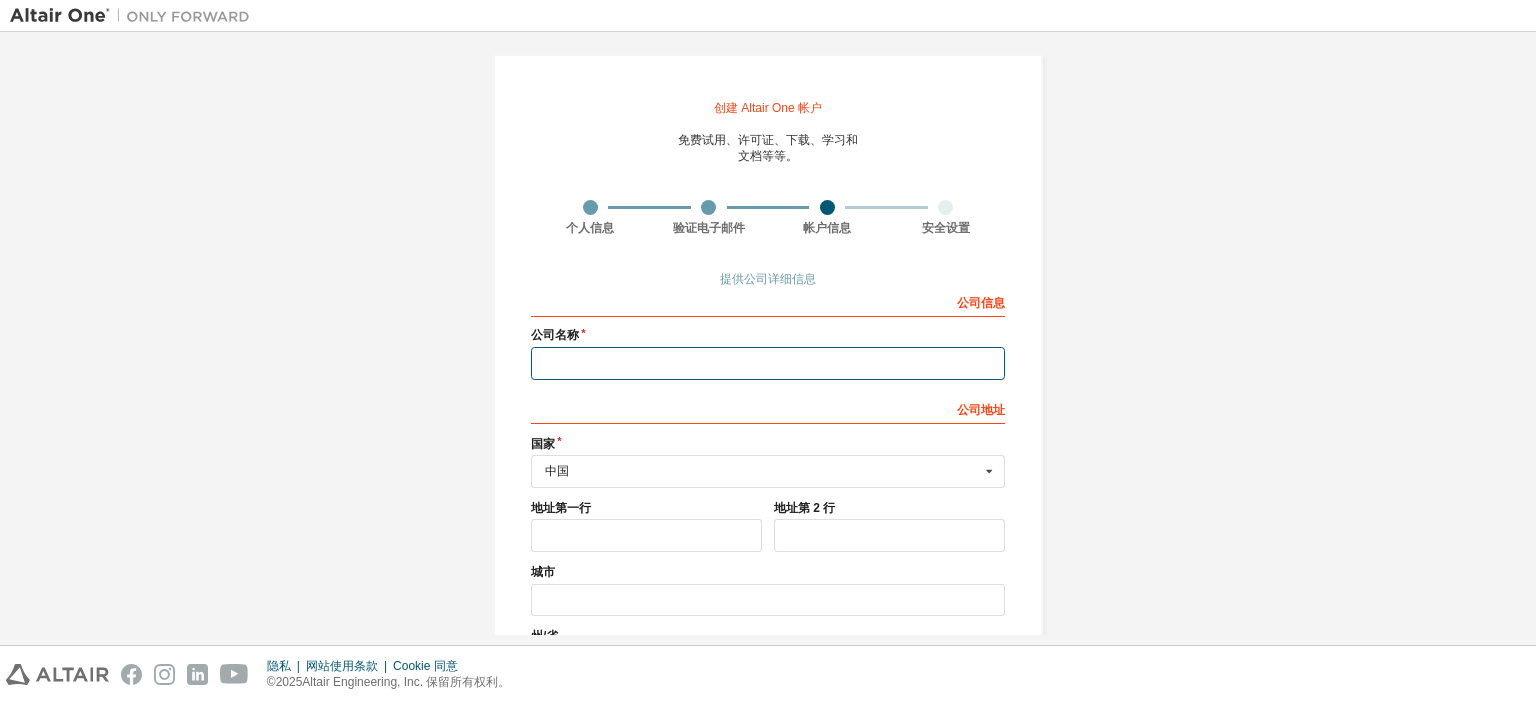 click at bounding box center [768, 363] 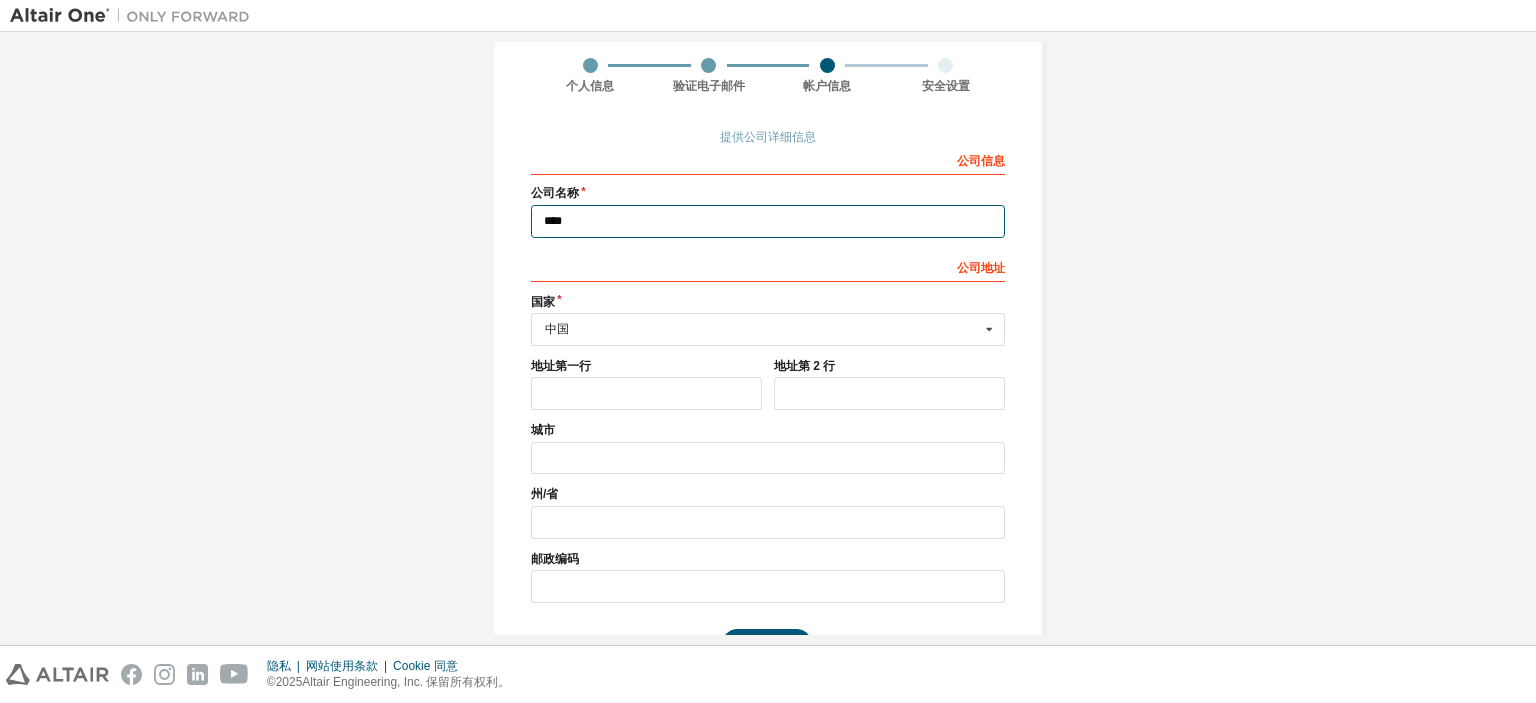 scroll, scrollTop: 212, scrollLeft: 0, axis: vertical 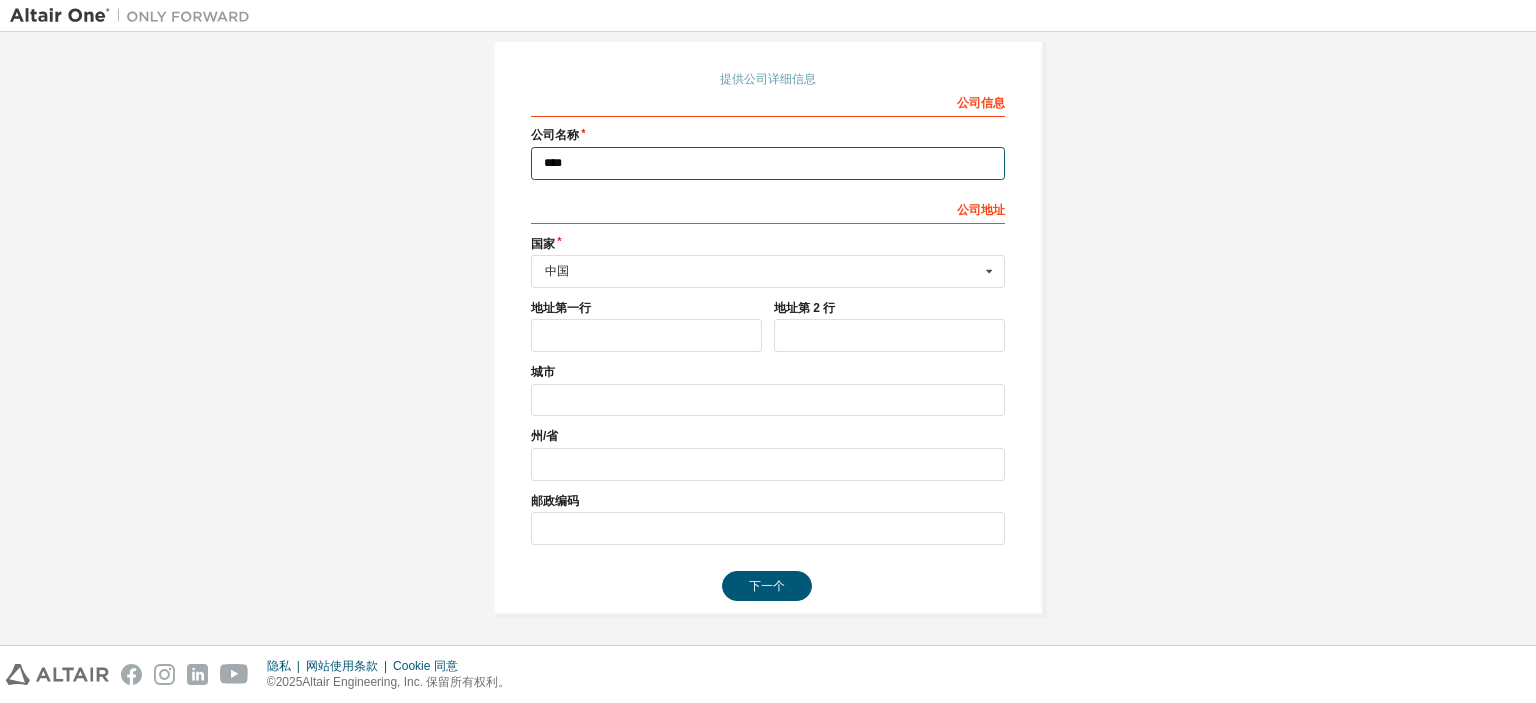 type on "****" 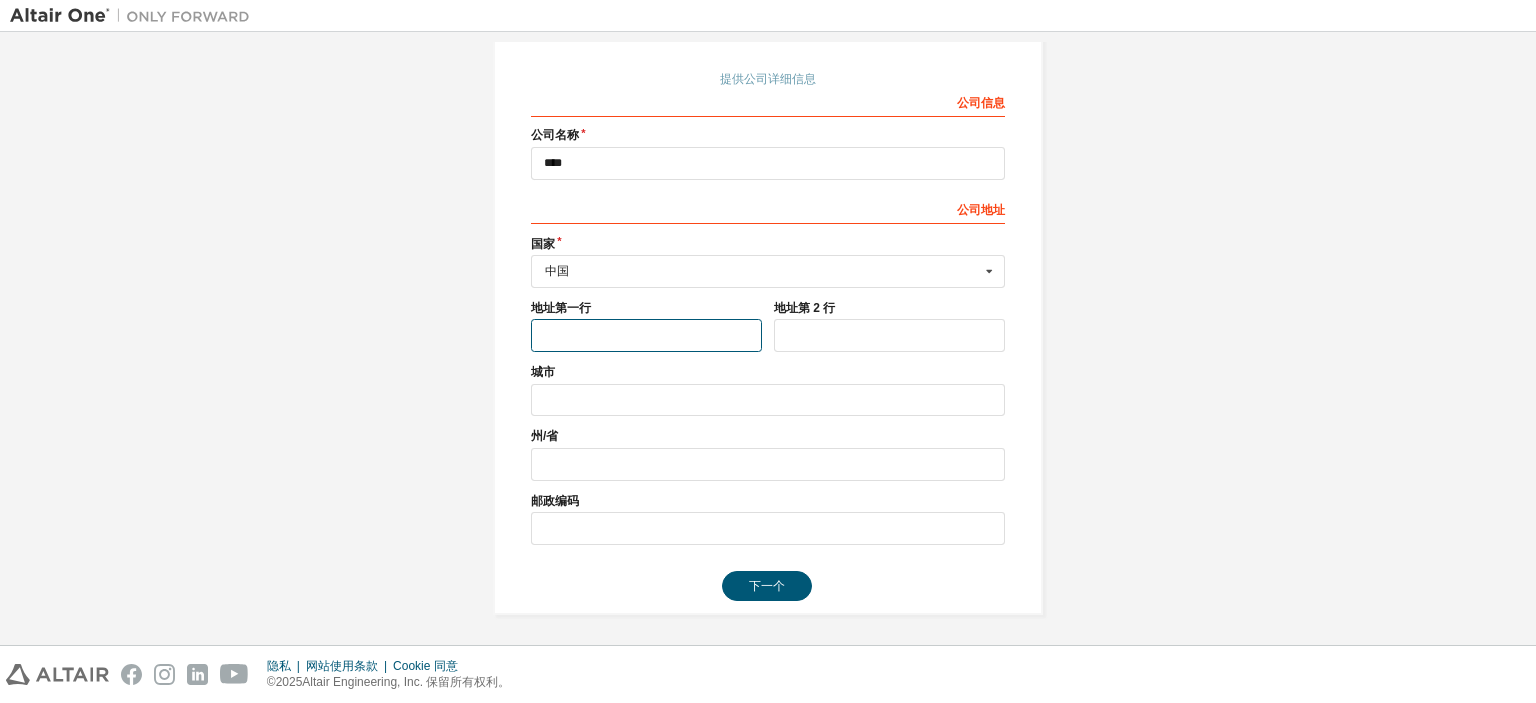 click at bounding box center [646, 335] 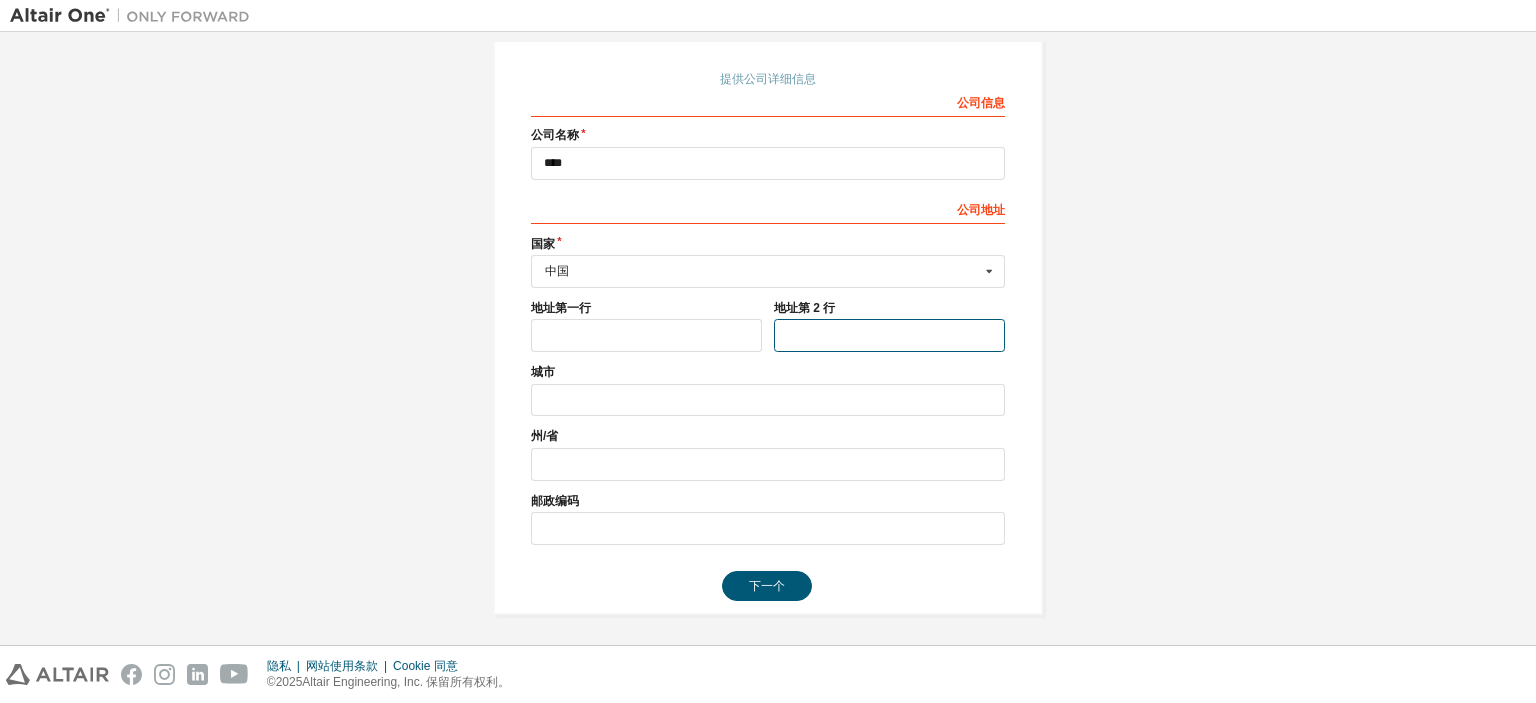 click at bounding box center [889, 335] 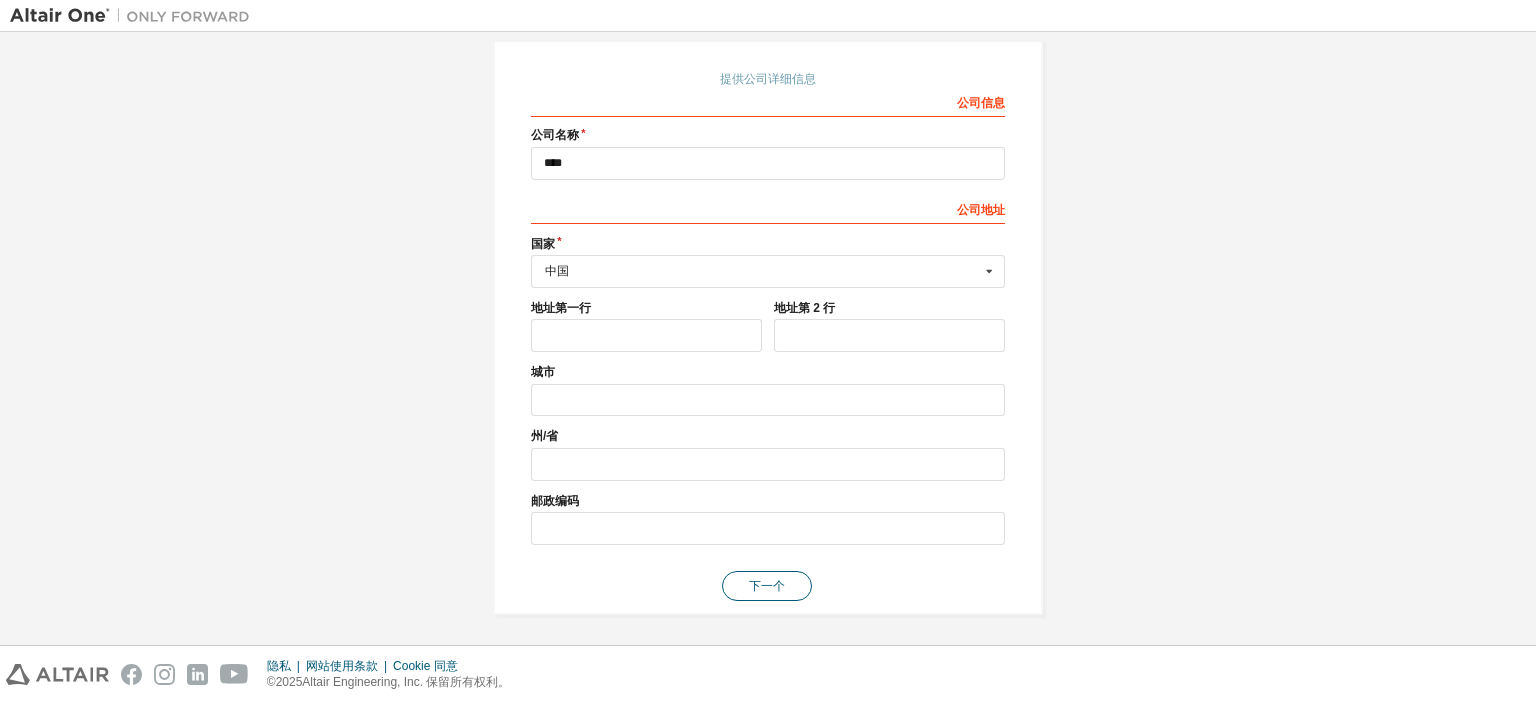 click on "下一个" at bounding box center [767, 586] 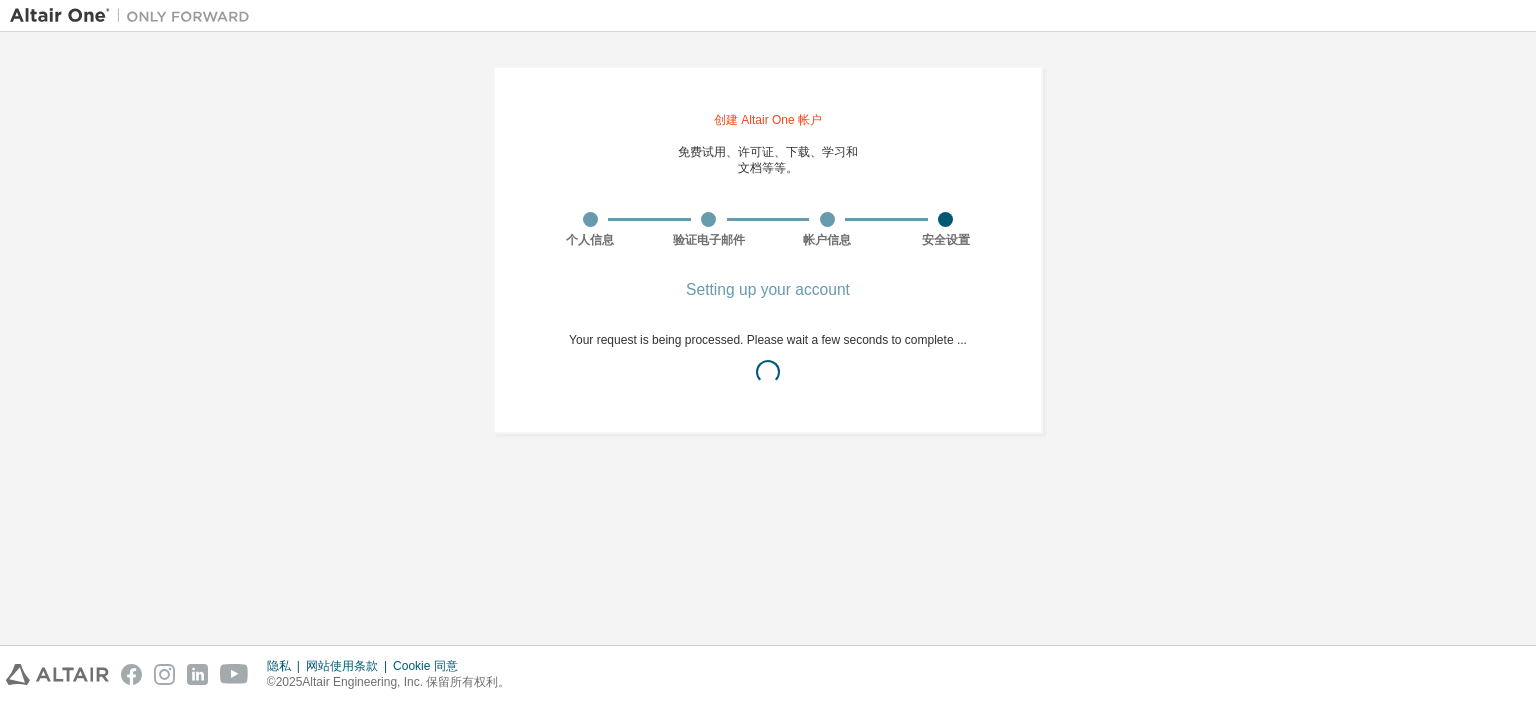 scroll, scrollTop: 0, scrollLeft: 0, axis: both 